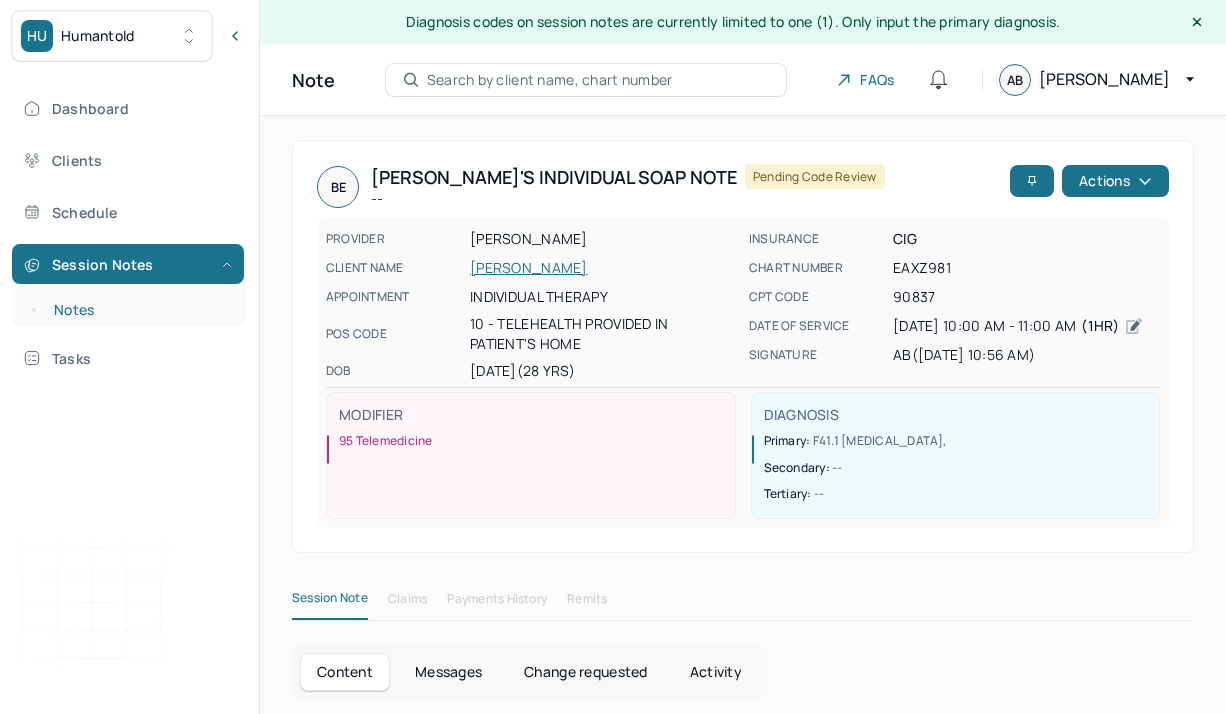 scroll, scrollTop: 36, scrollLeft: 0, axis: vertical 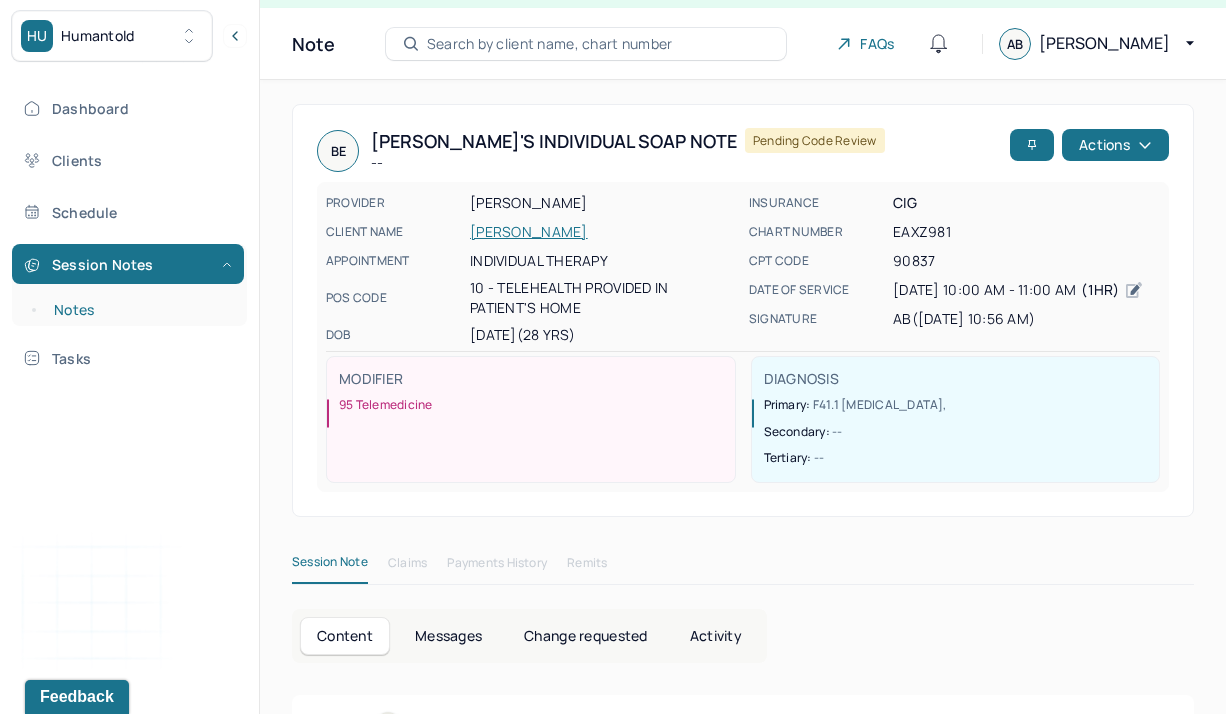 click on "Notes" at bounding box center (139, 310) 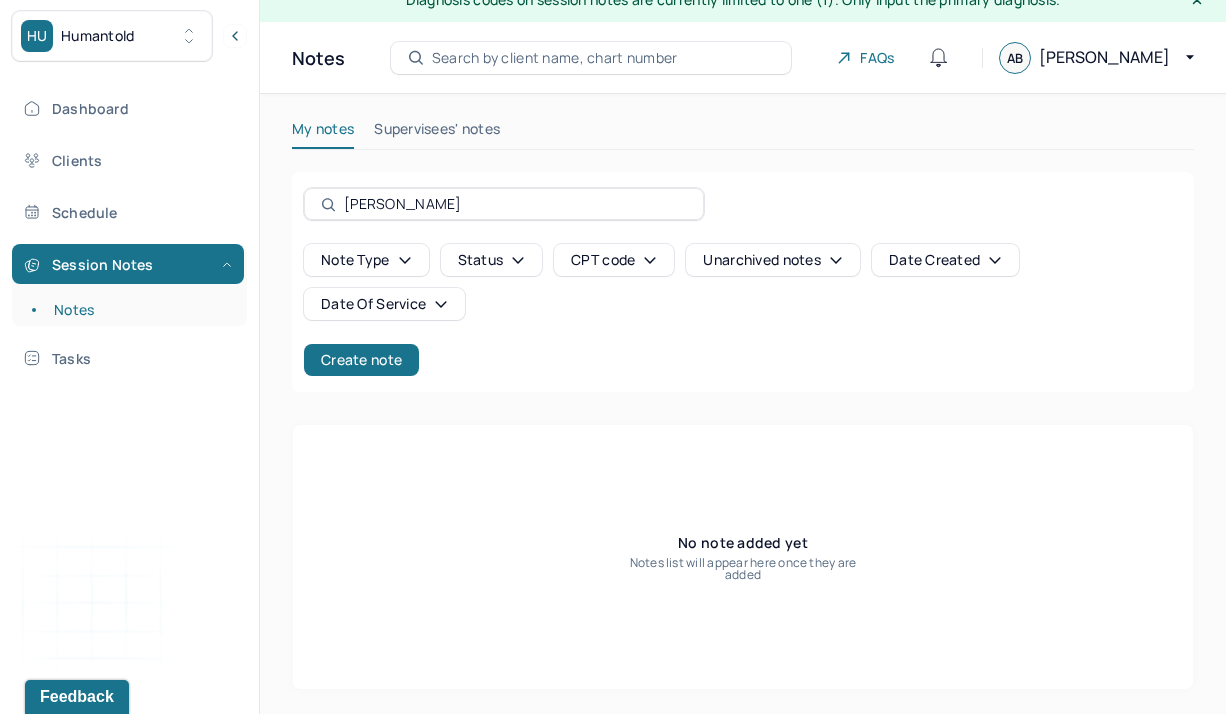 scroll, scrollTop: 22, scrollLeft: 0, axis: vertical 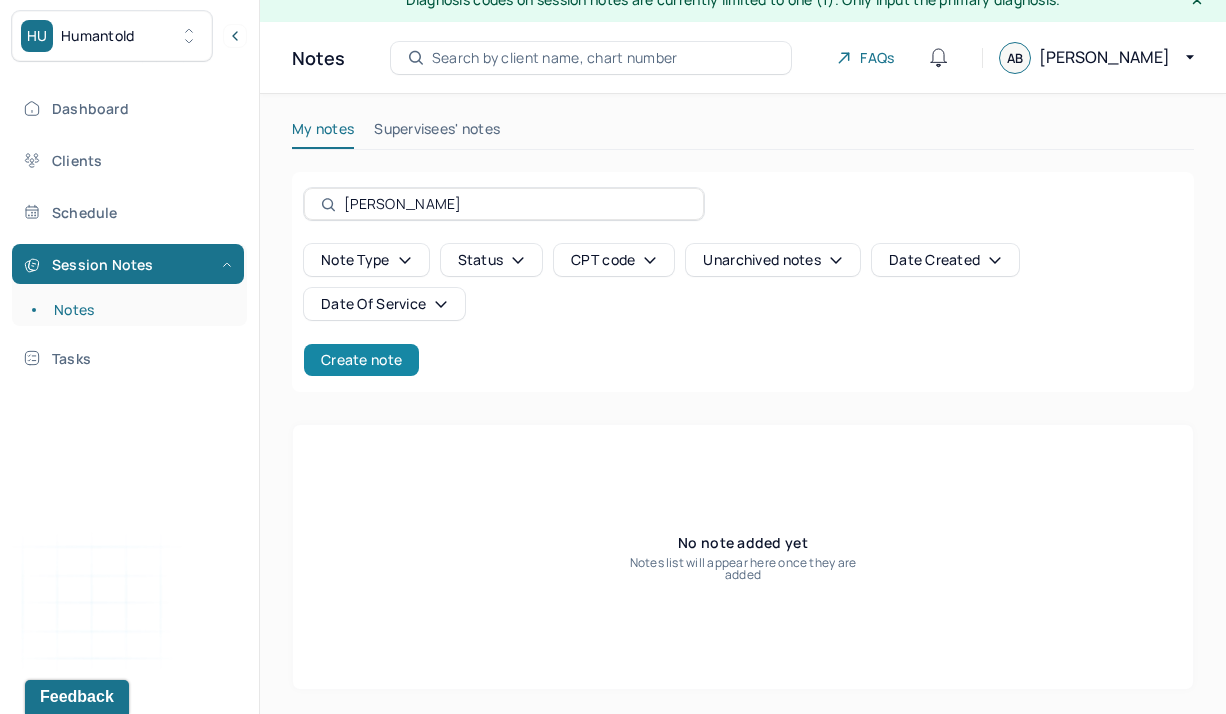 click on "Create note" at bounding box center (361, 360) 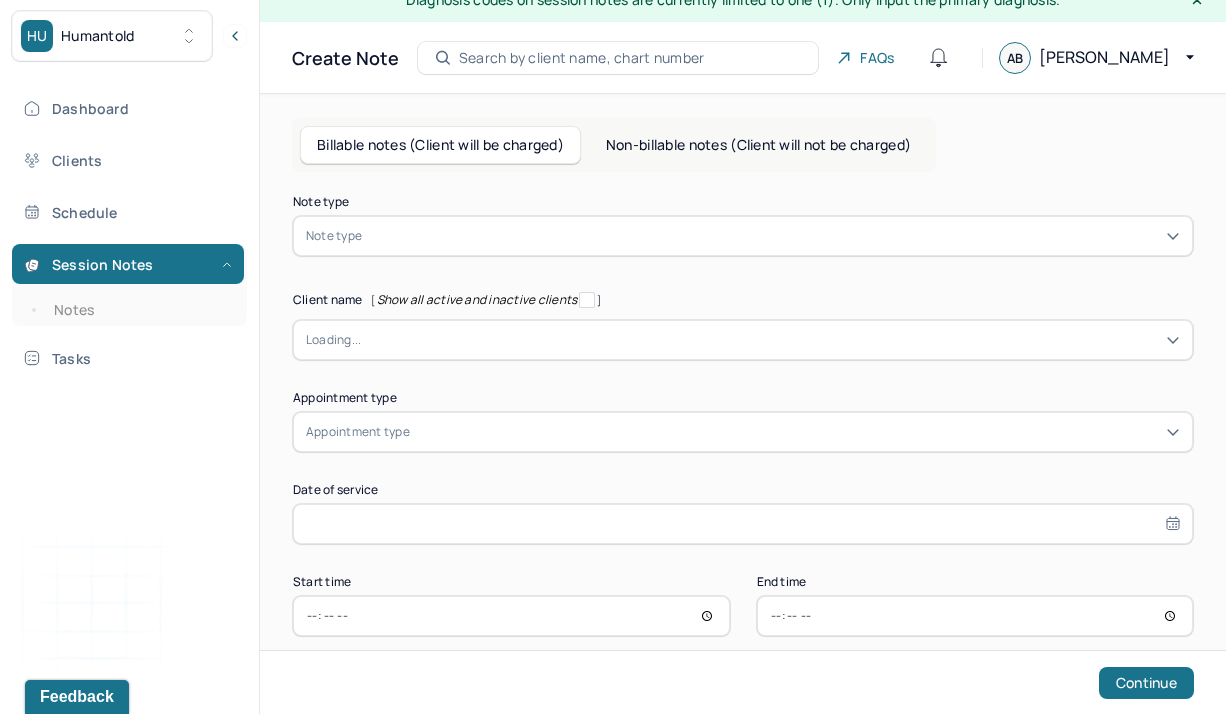 scroll, scrollTop: 0, scrollLeft: 0, axis: both 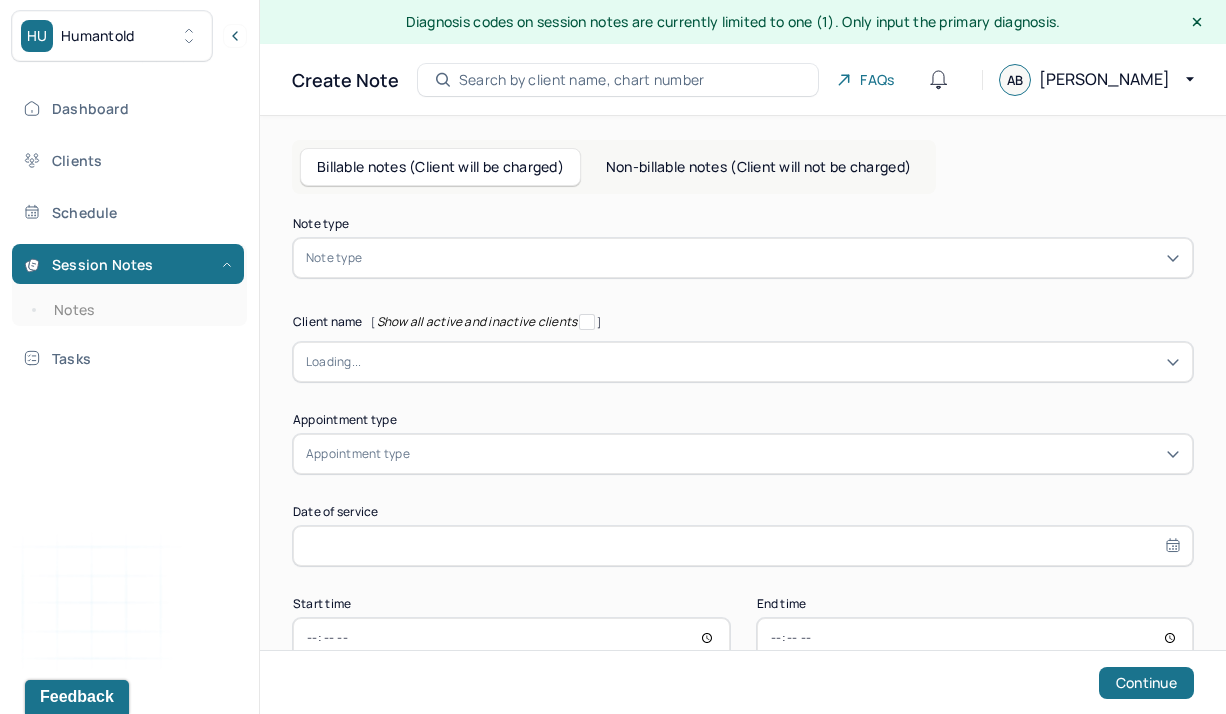 click on "Note type" at bounding box center (334, 258) 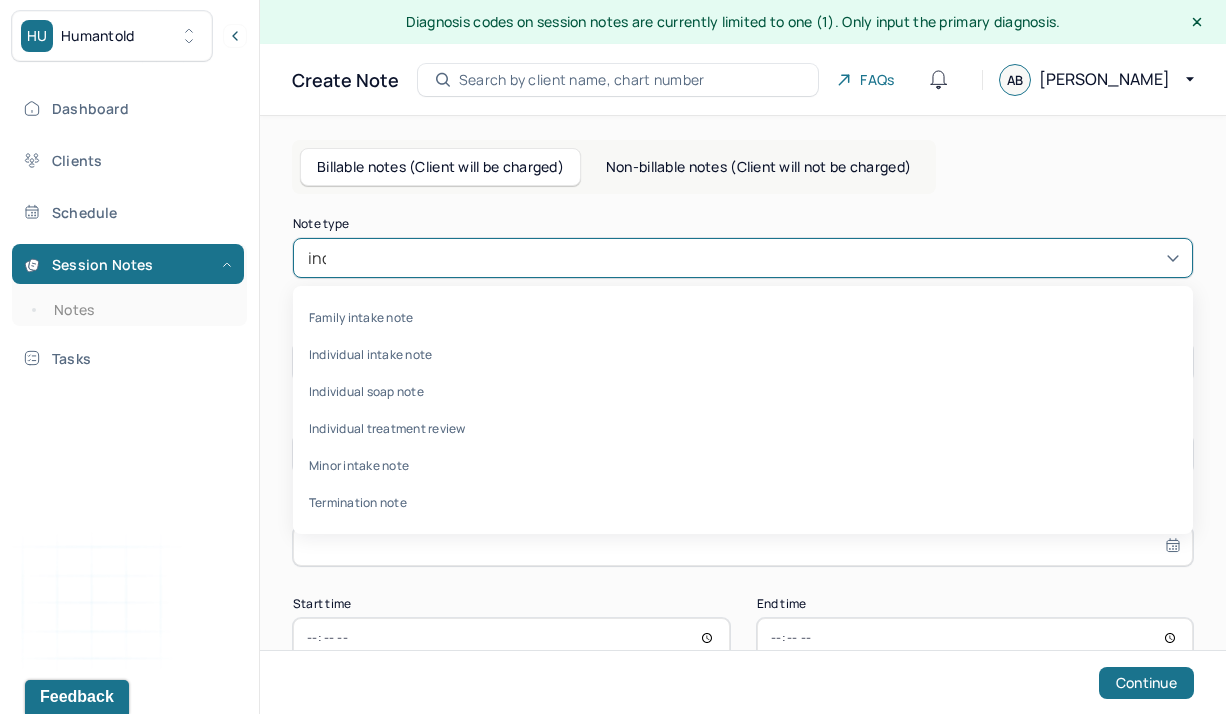 type on "indi" 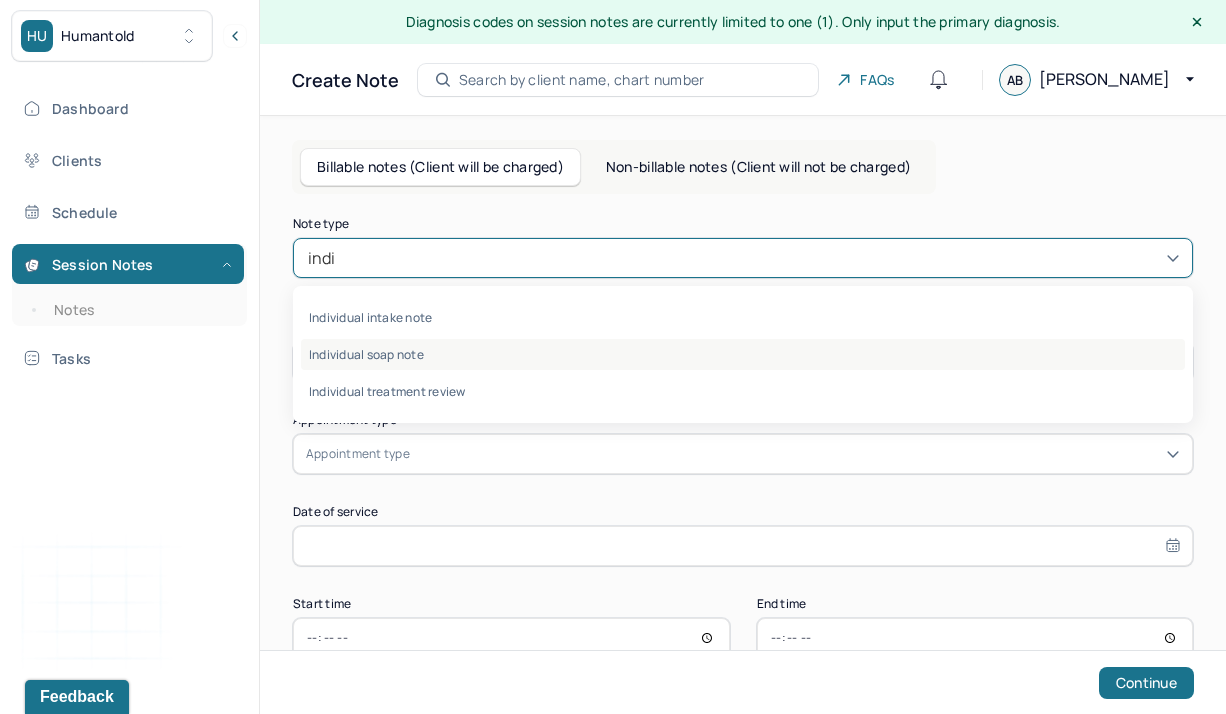 click on "Individual soap note" at bounding box center (743, 354) 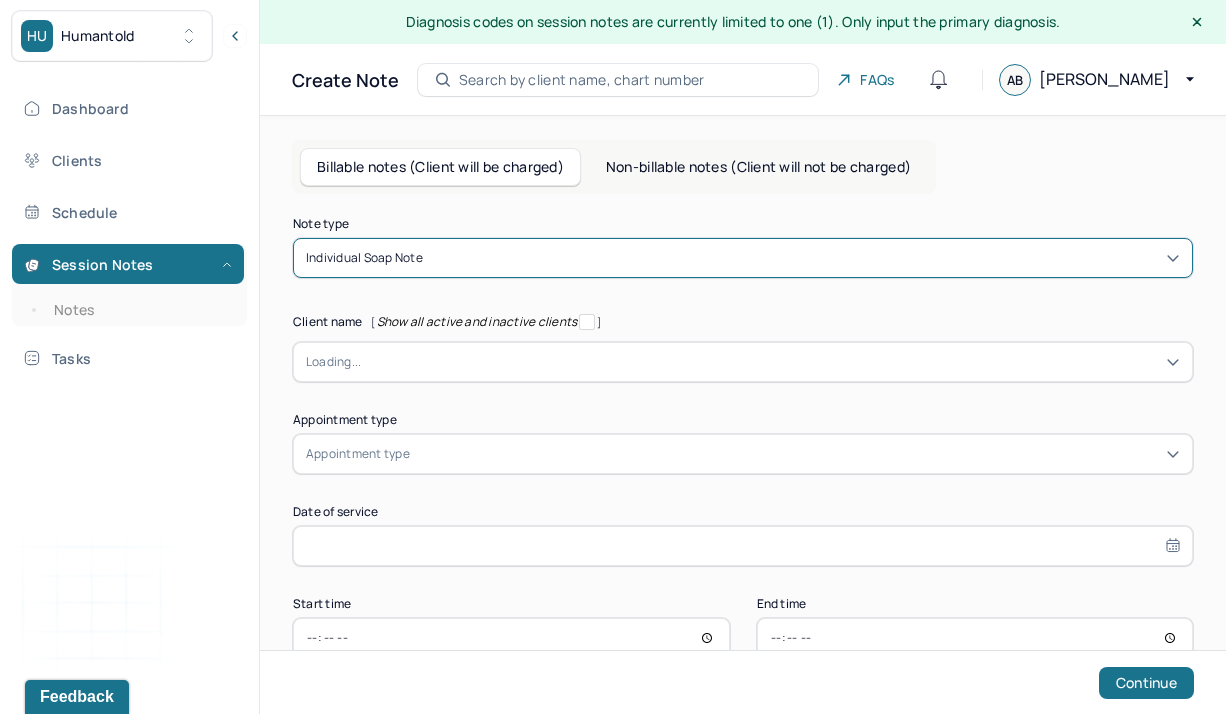 click at bounding box center (770, 362) 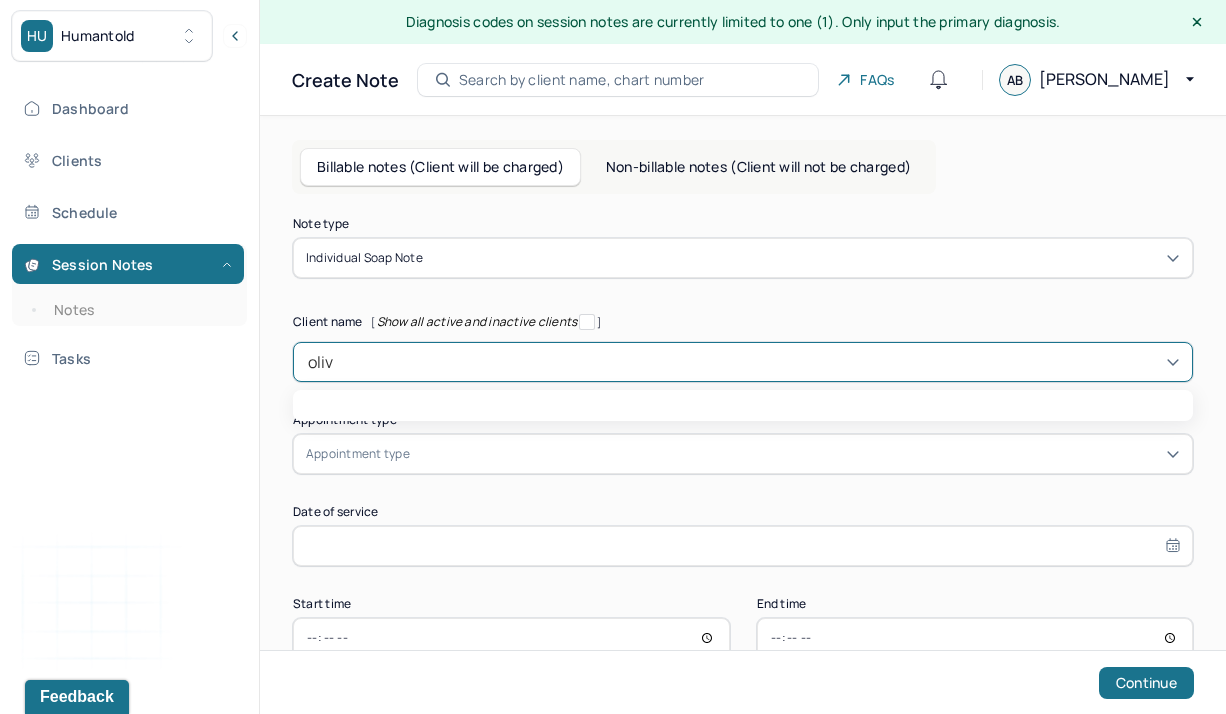 type on "olivi" 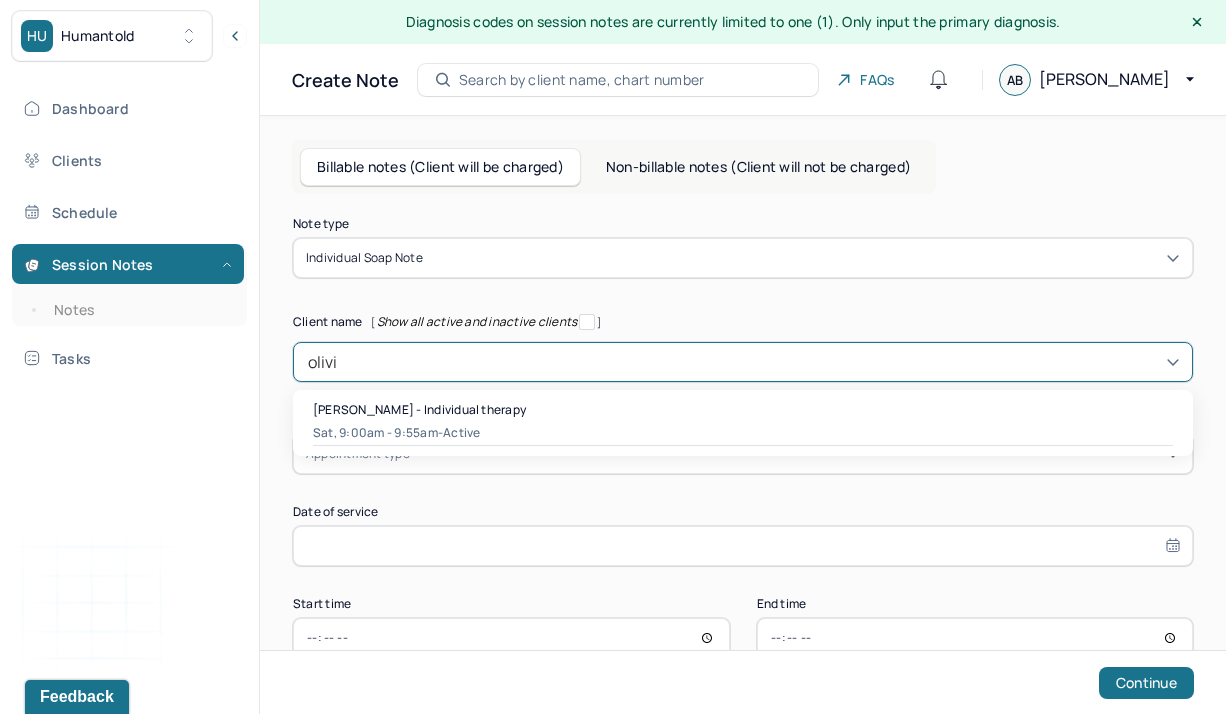 click on "[PERSON_NAME] - Individual therapy" at bounding box center [419, 409] 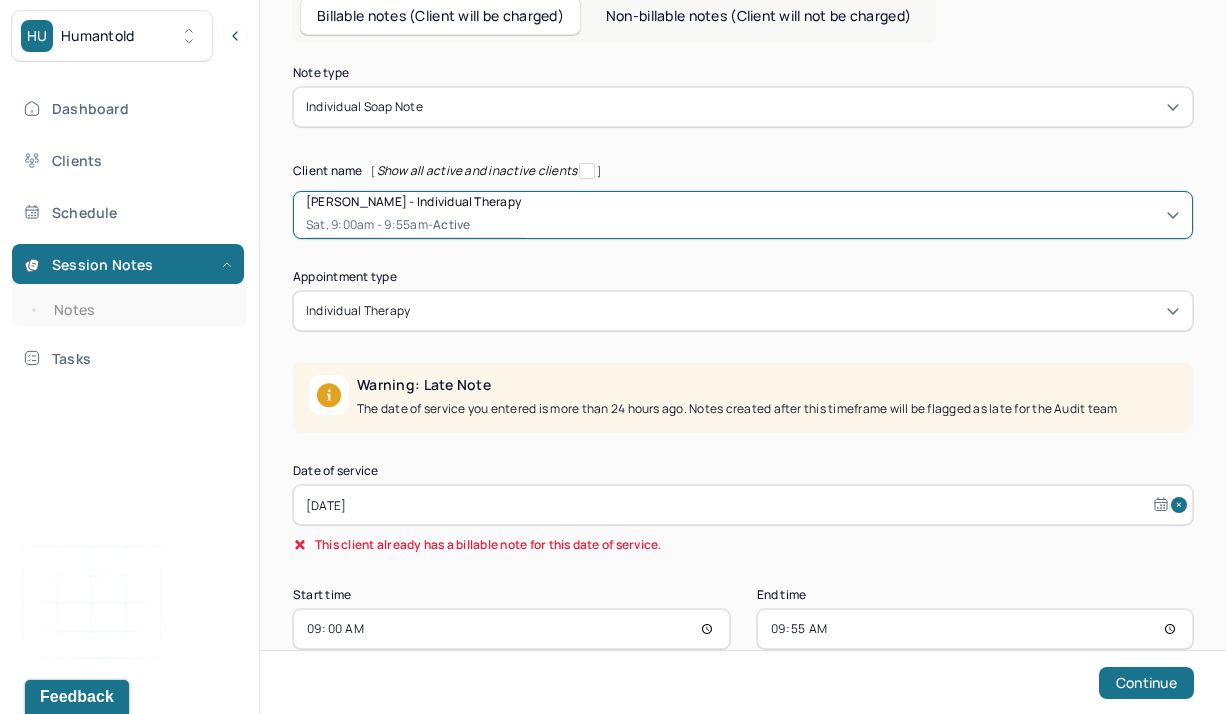 scroll, scrollTop: 167, scrollLeft: 0, axis: vertical 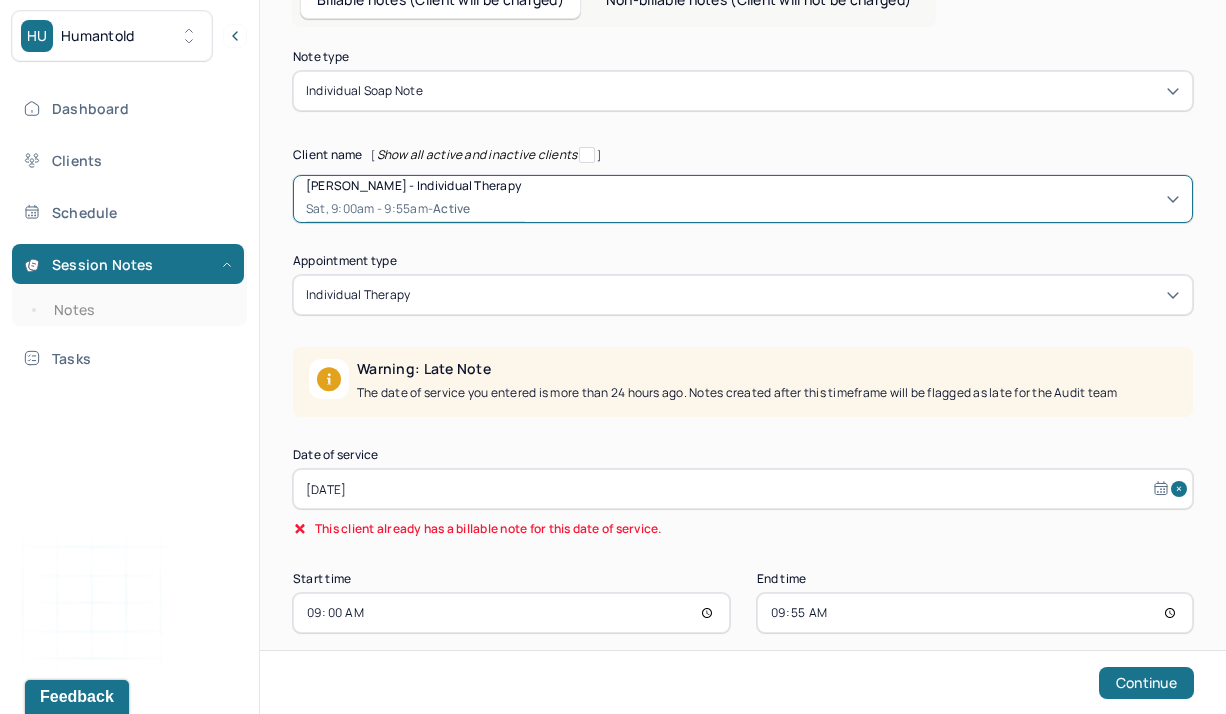 click on "[DATE]" at bounding box center [743, 489] 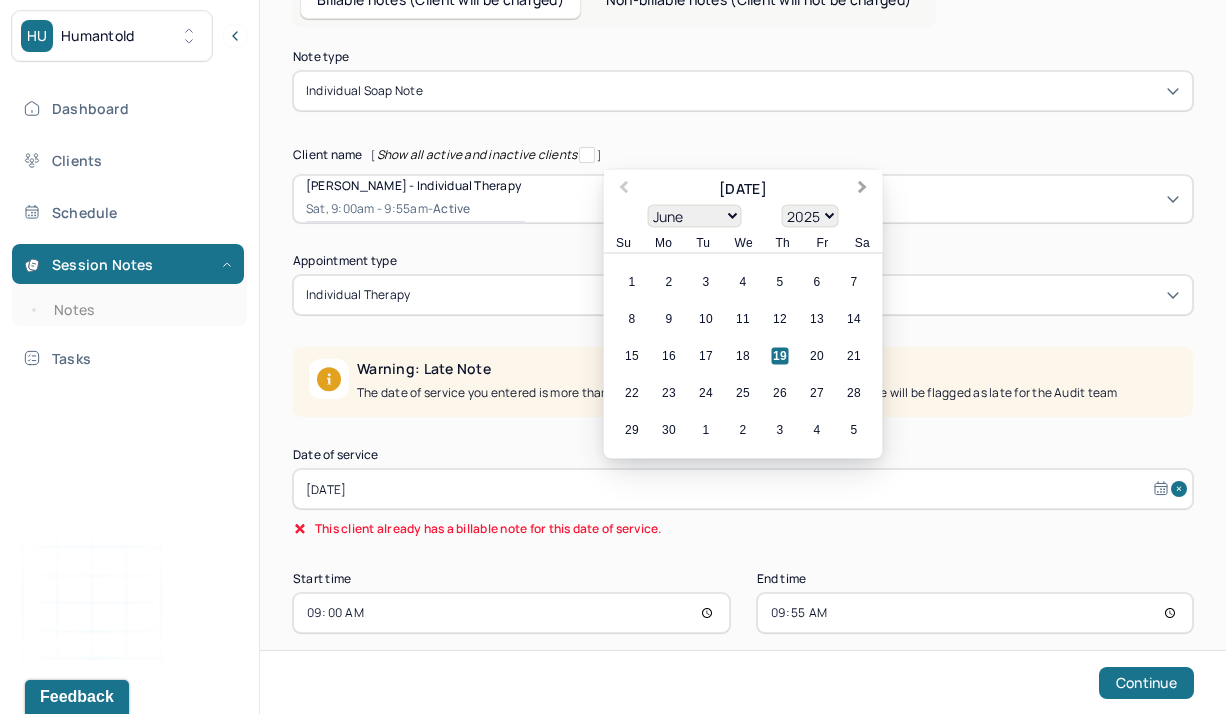 click on "Next Month" at bounding box center [865, 191] 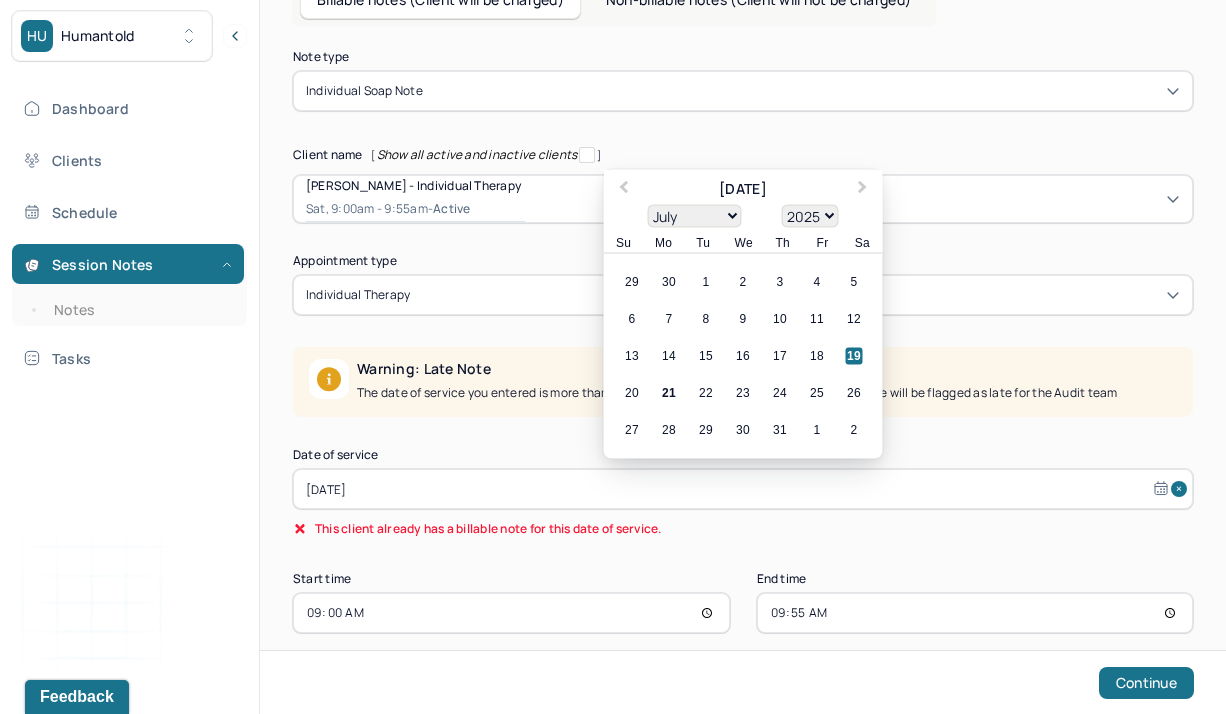 click on "21" at bounding box center [669, 393] 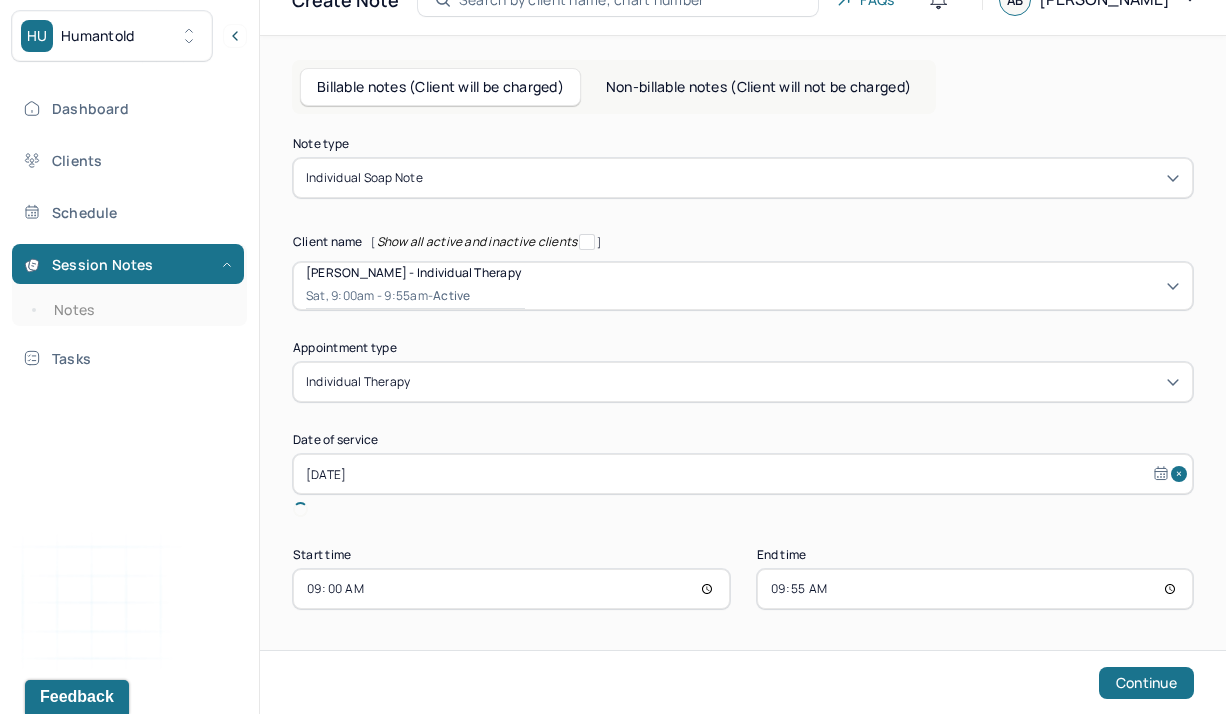 scroll, scrollTop: 57, scrollLeft: 0, axis: vertical 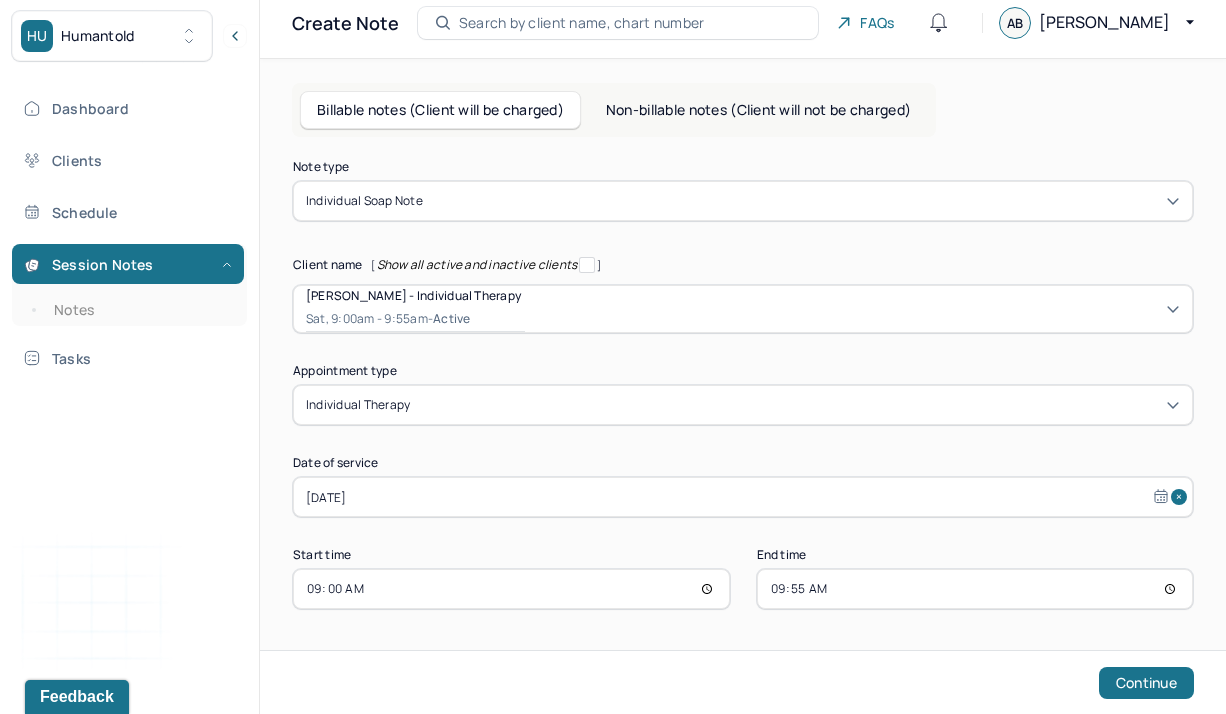click on "09:00" at bounding box center [511, 589] 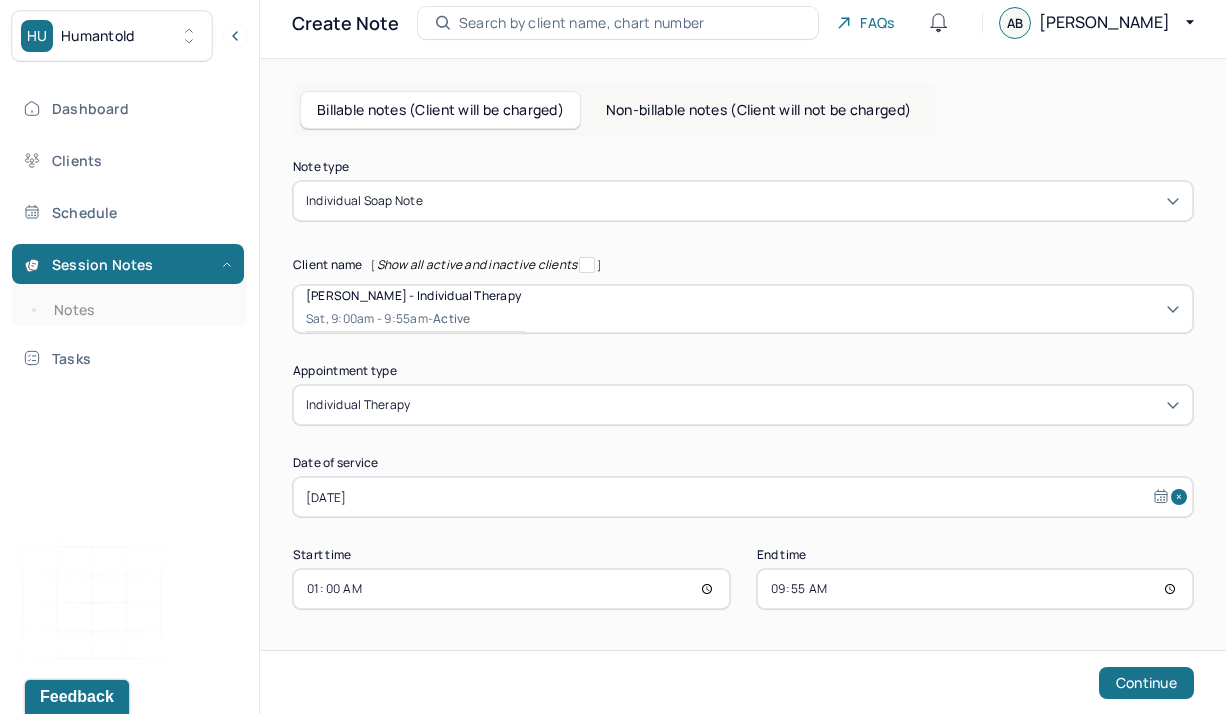 type on "11:00" 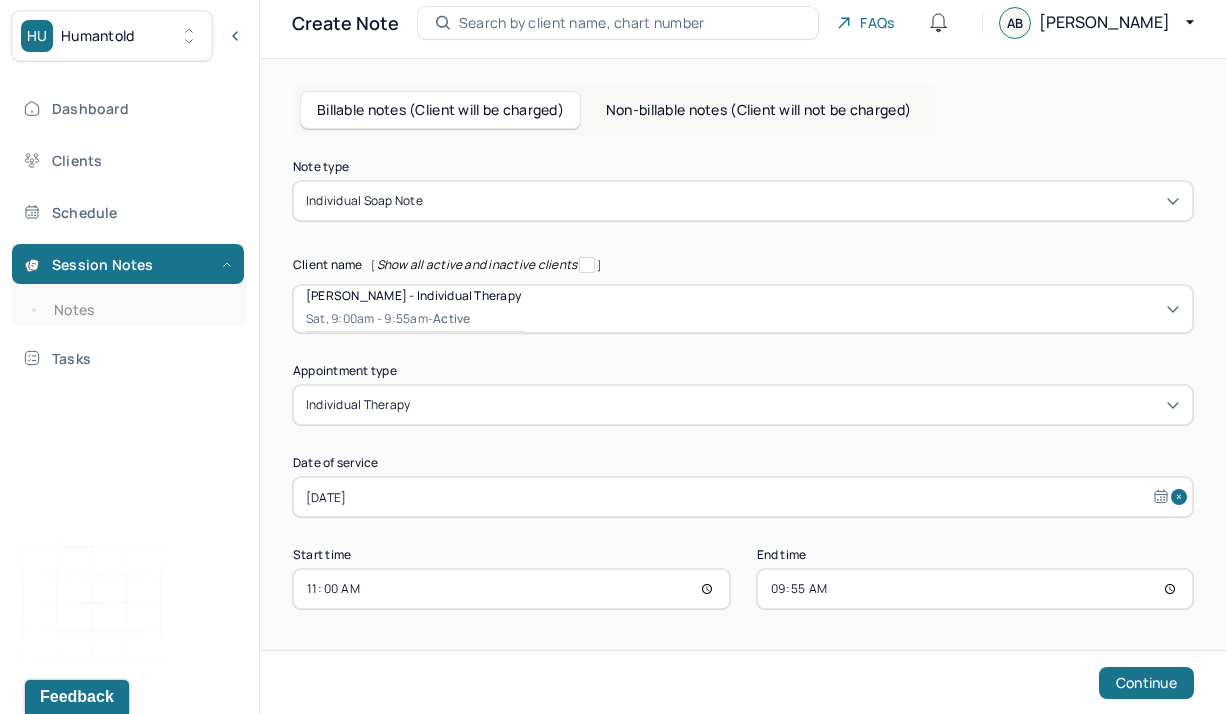 click on "09:55" at bounding box center (975, 589) 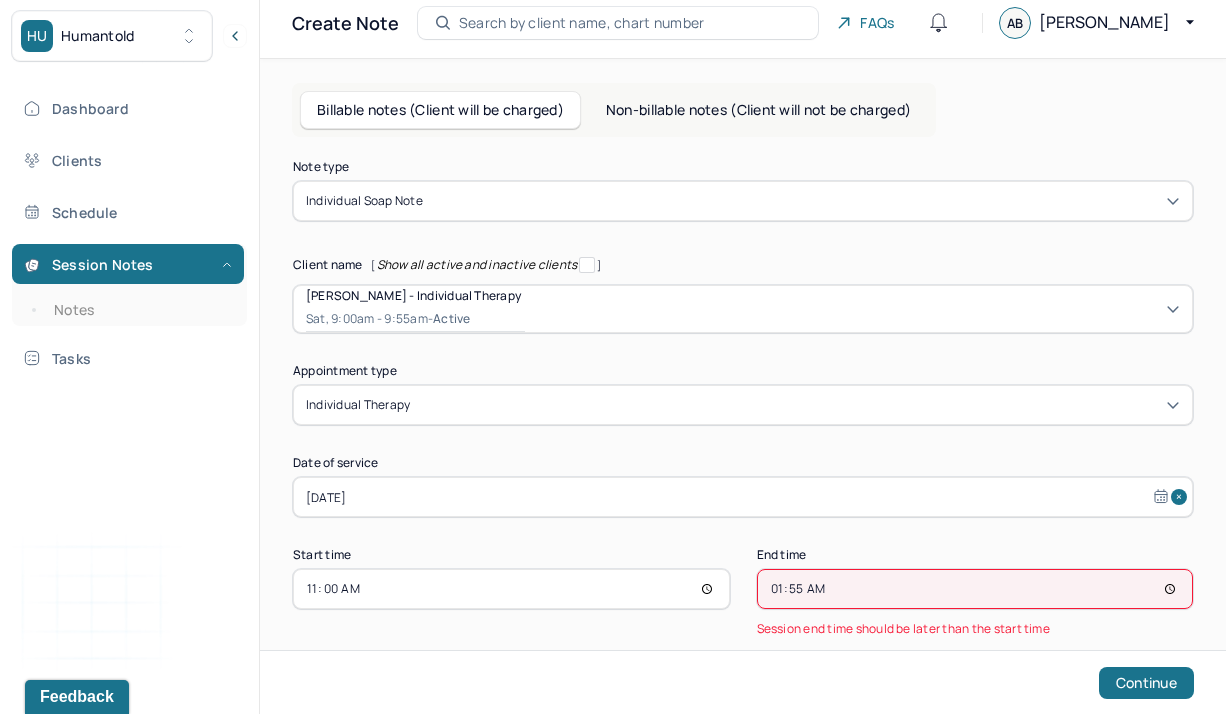 type on "11:55" 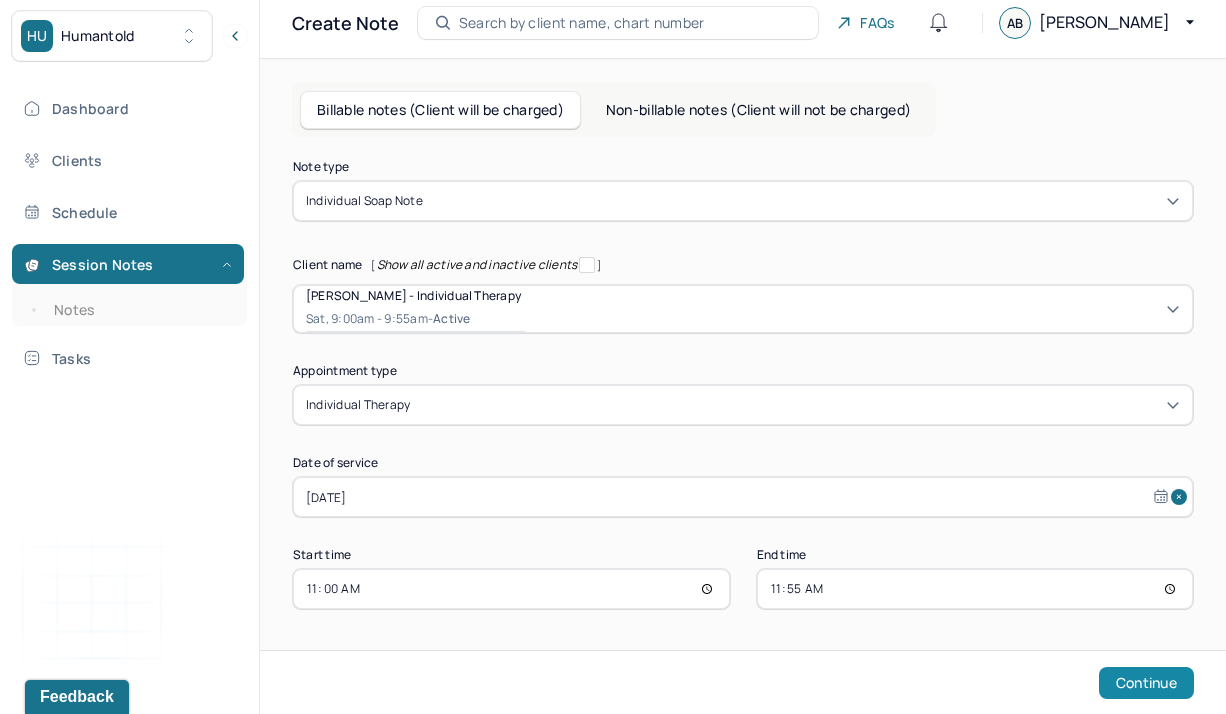 click on "Continue" at bounding box center (1146, 683) 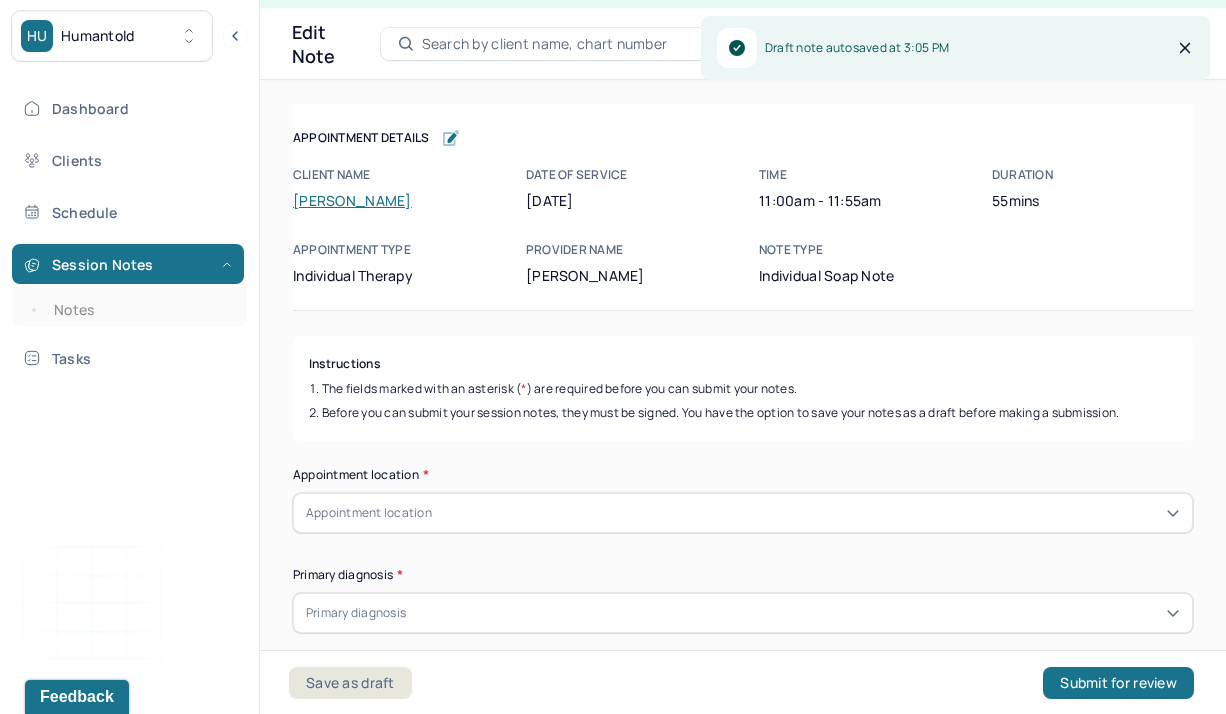 scroll, scrollTop: 36, scrollLeft: 0, axis: vertical 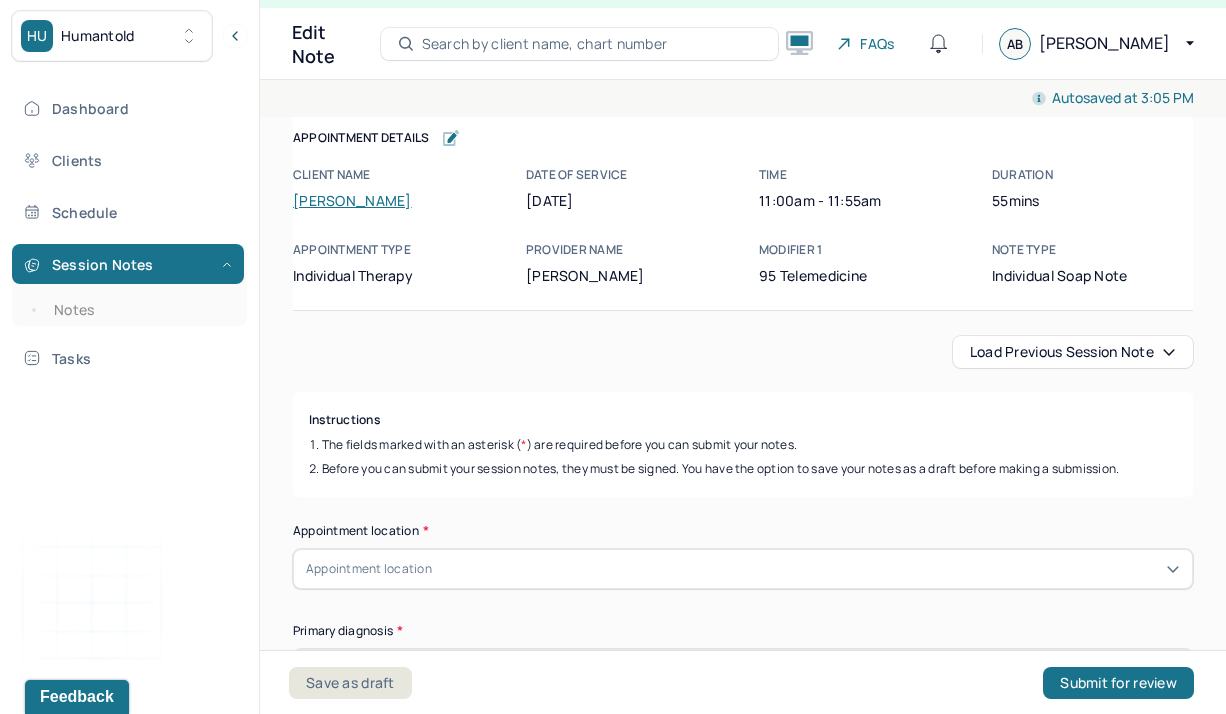 click on "HU Humantold       Dashboard Clients Schedule Session Notes Notes Tasks AB [PERSON_NAME] provider   Logout   Diagnosis codes on session notes are currently limited to one (1). Only input the primary diagnosis.     Edit Note   Search by client name, chart number     FAQs     AB [PERSON_NAME] at 3:05 PM Appointment Details     Client name [PERSON_NAME] Date of service [DATE] Time 11:00am - 11:55am Duration 55mins Appointment type individual therapy Provider name [PERSON_NAME] Modifier 1 95 Telemedicine Note type Individual soap note Appointment Details     Client name [PERSON_NAME] Date of service [DATE] Time 11:00am - 11:55am Duration 55mins Appointment type individual therapy Provider name [PERSON_NAME] Modifier 1 95 Telemedicine Note type Individual soap note   Load previous session note   Instructions The fields marked with an asterisk ( * ) are required before you can submit your notes. Appointment location * Appointment location Primary diagnosis * (optional)" at bounding box center (613, 339) 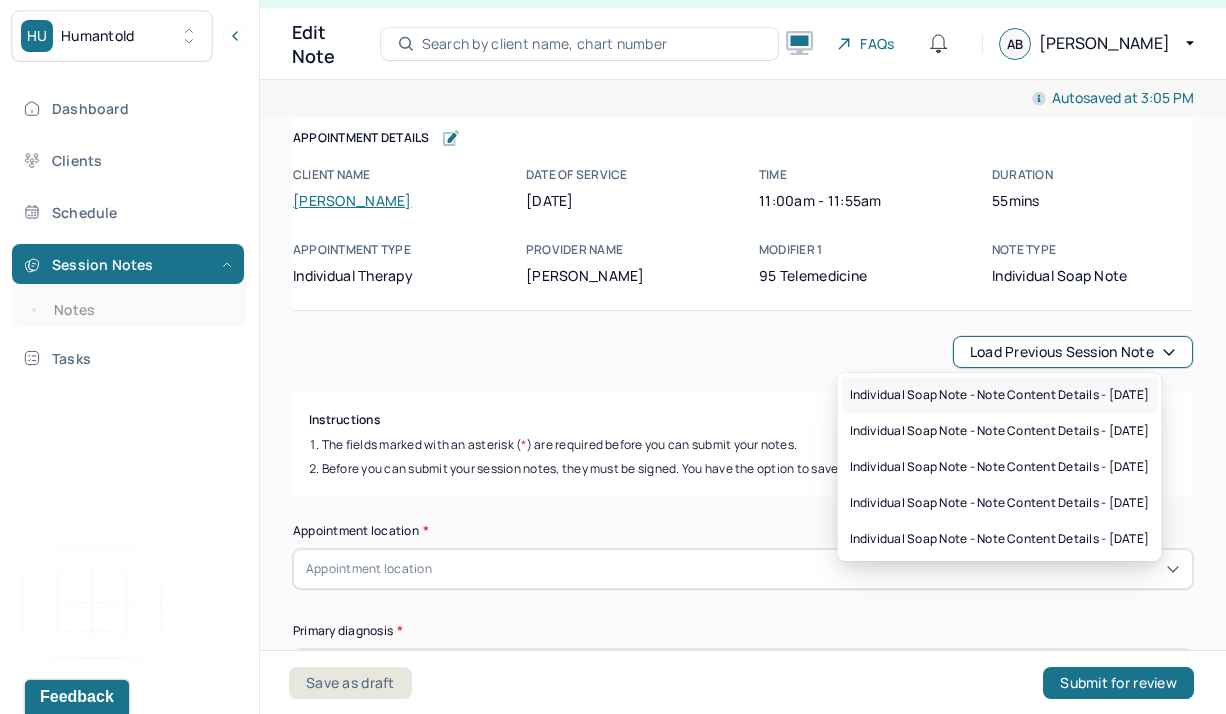click on "Individual soap note   - Note content Details -   [DATE]" at bounding box center (1000, 395) 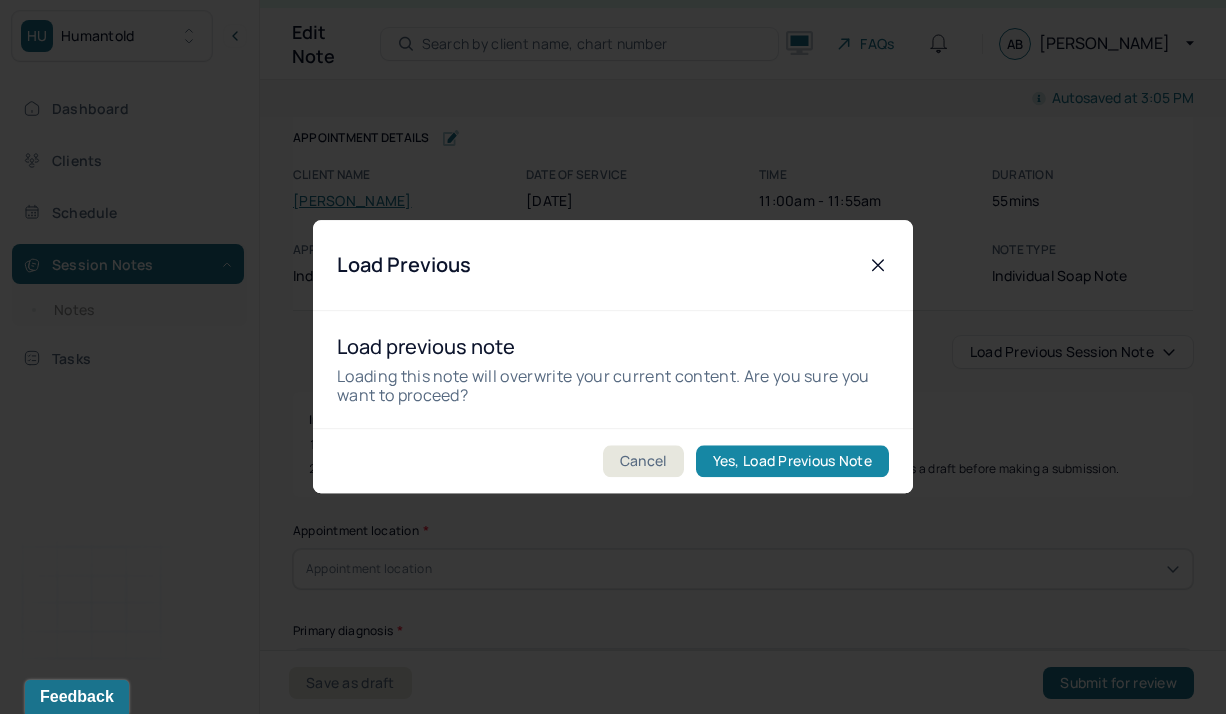click on "Yes, Load Previous Note" at bounding box center [792, 462] 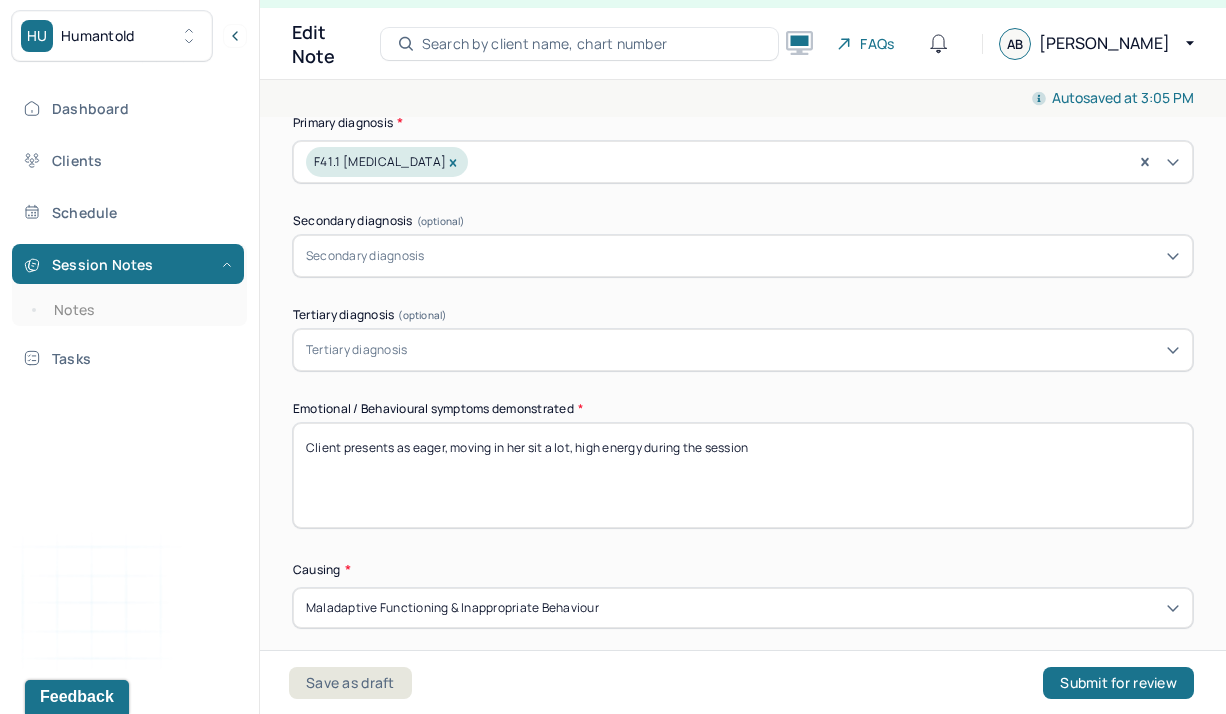 scroll, scrollTop: 800, scrollLeft: 0, axis: vertical 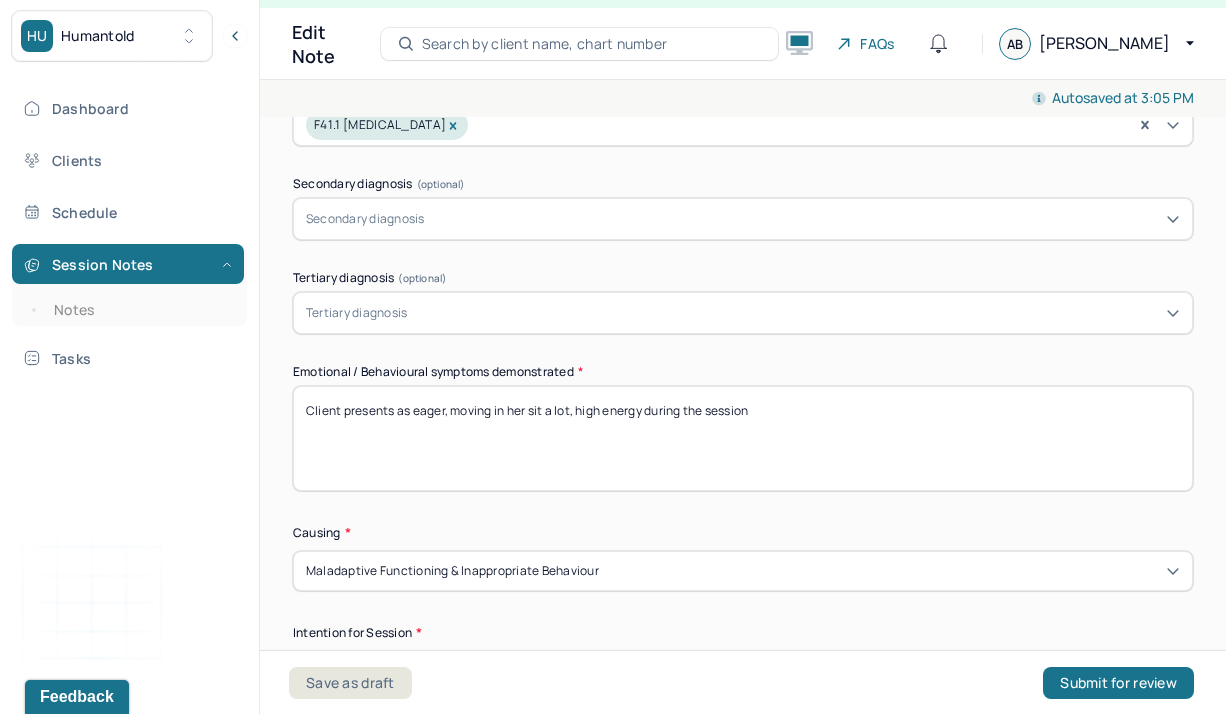 drag, startPoint x: 808, startPoint y: 413, endPoint x: 400, endPoint y: 408, distance: 408.03064 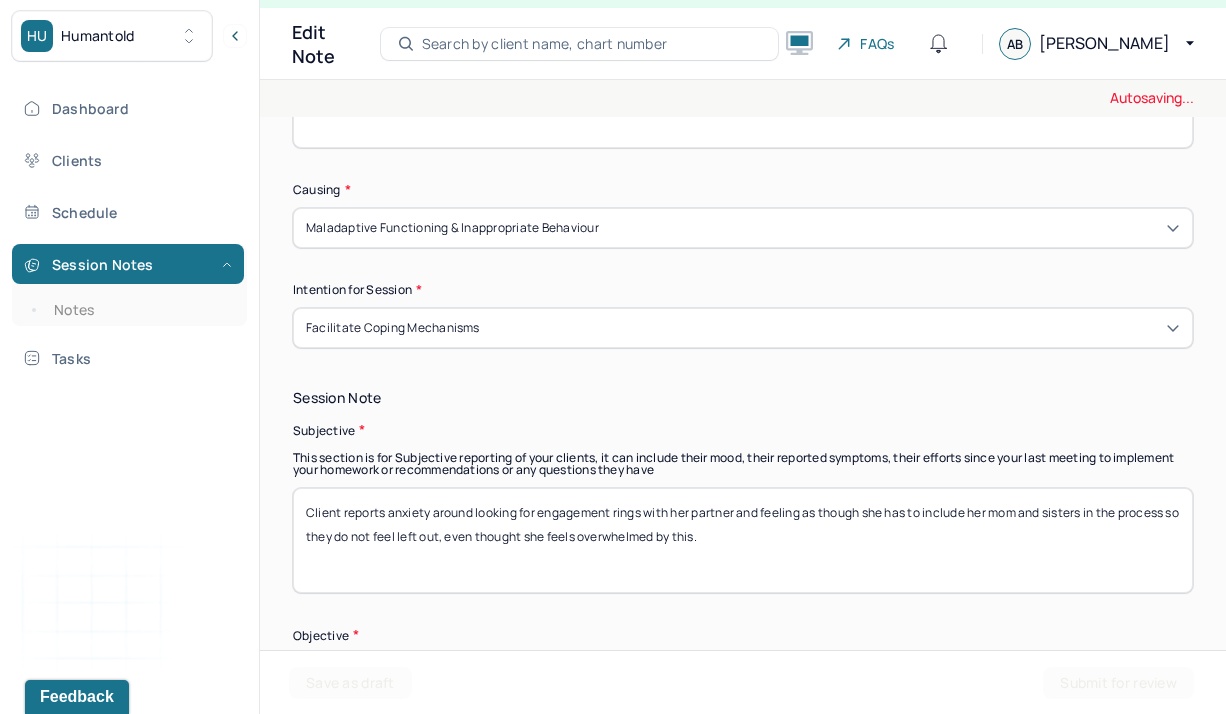 scroll, scrollTop: 1144, scrollLeft: 0, axis: vertical 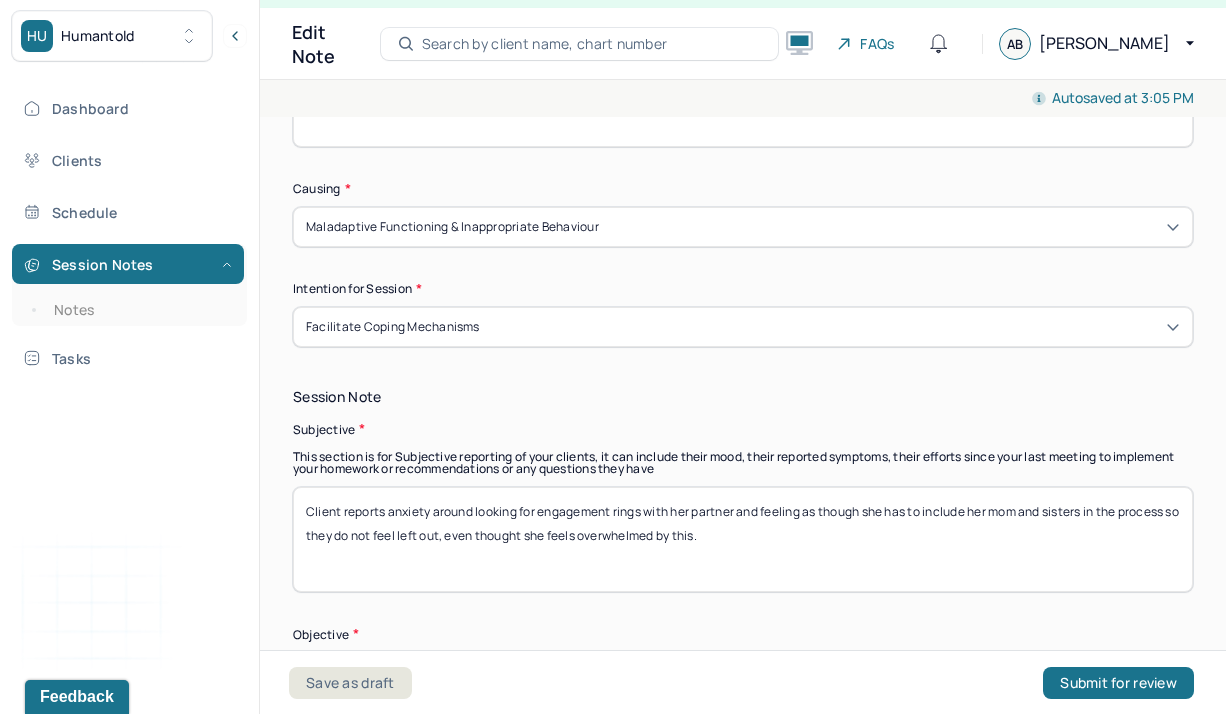type on "Client presents as nervous, moving in her sit and shifting eye contact during the session" 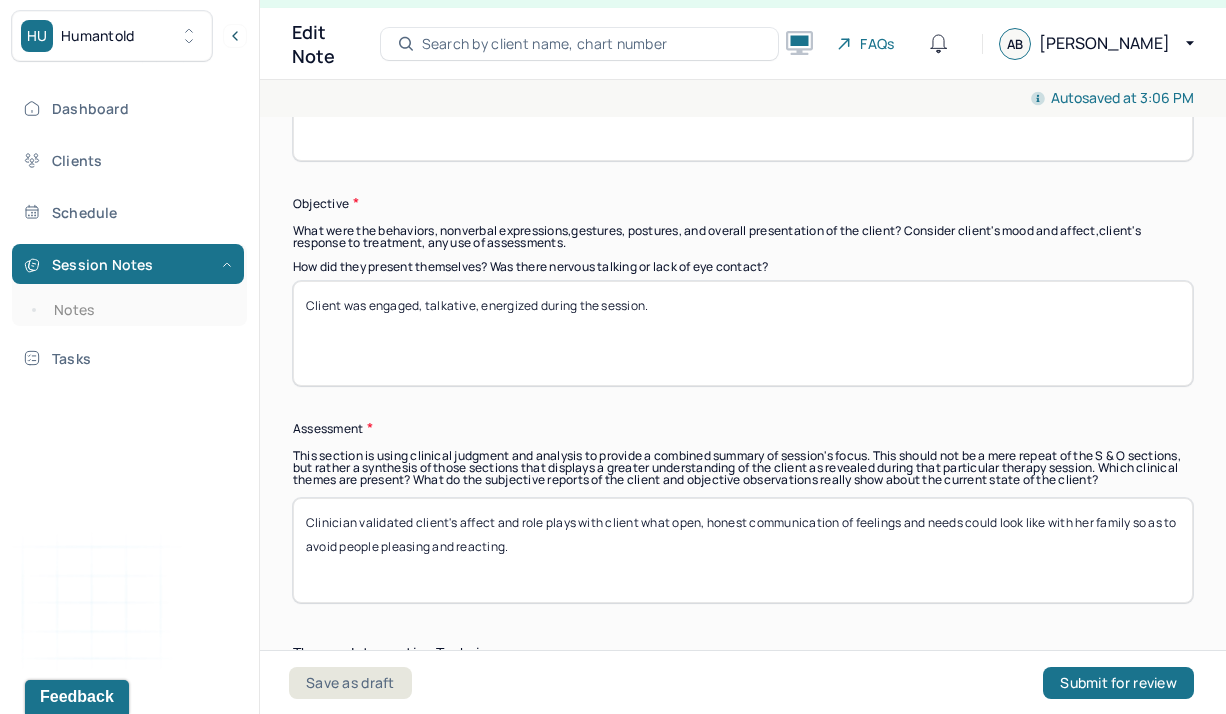 scroll, scrollTop: 1583, scrollLeft: 0, axis: vertical 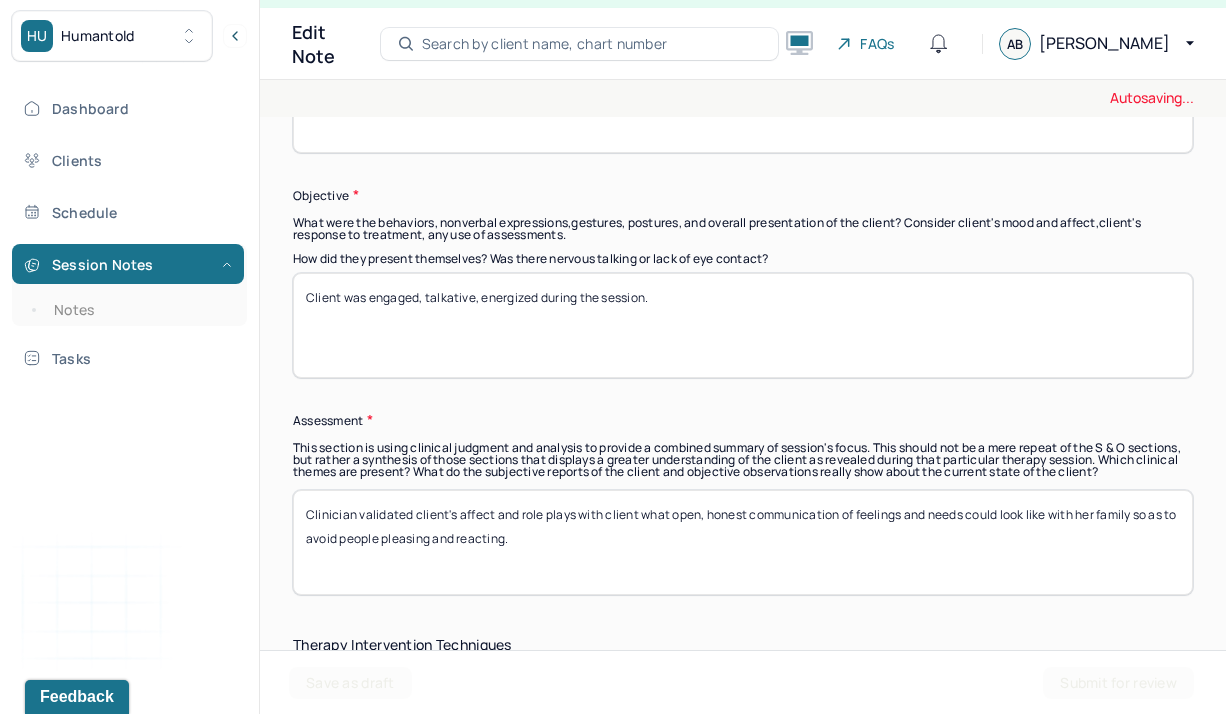 type on "Client reports feeling uncomfortable as she has been receiving a lot of comments, compliments and praise for her weight loss.  Client states wondering if she looked back before, and notices being mildly obsessive around food at the time." 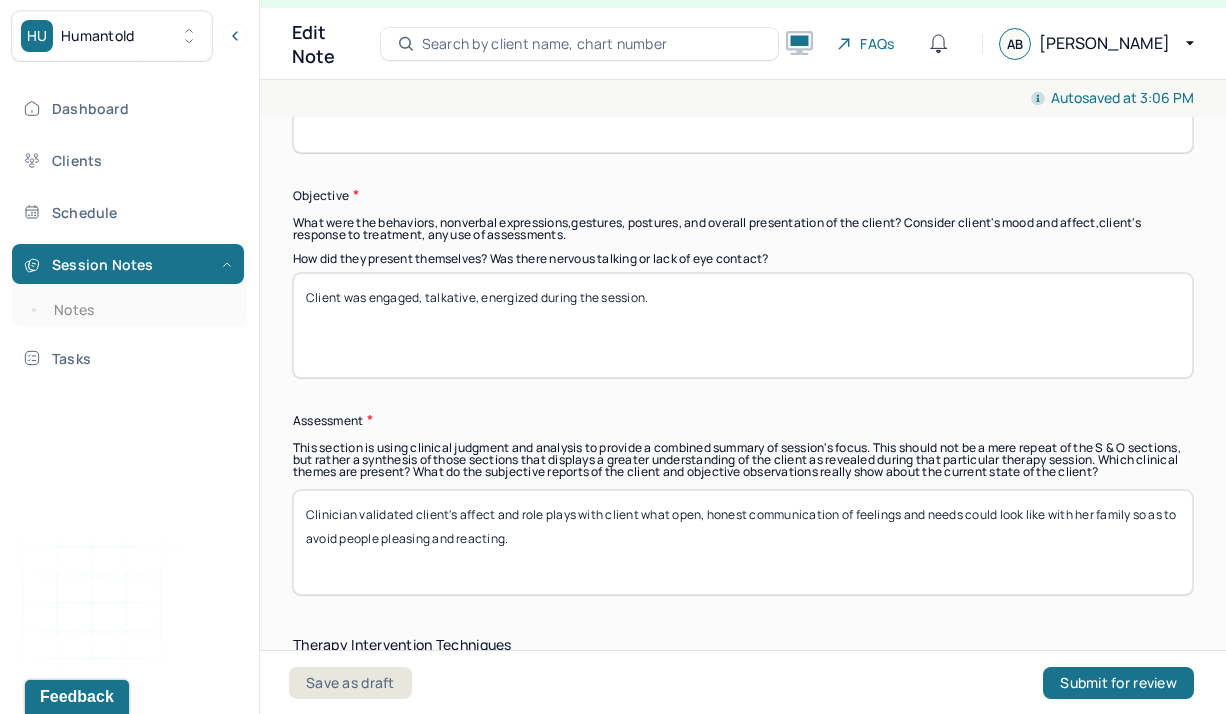 drag, startPoint x: 694, startPoint y: 303, endPoint x: 365, endPoint y: 291, distance: 329.21878 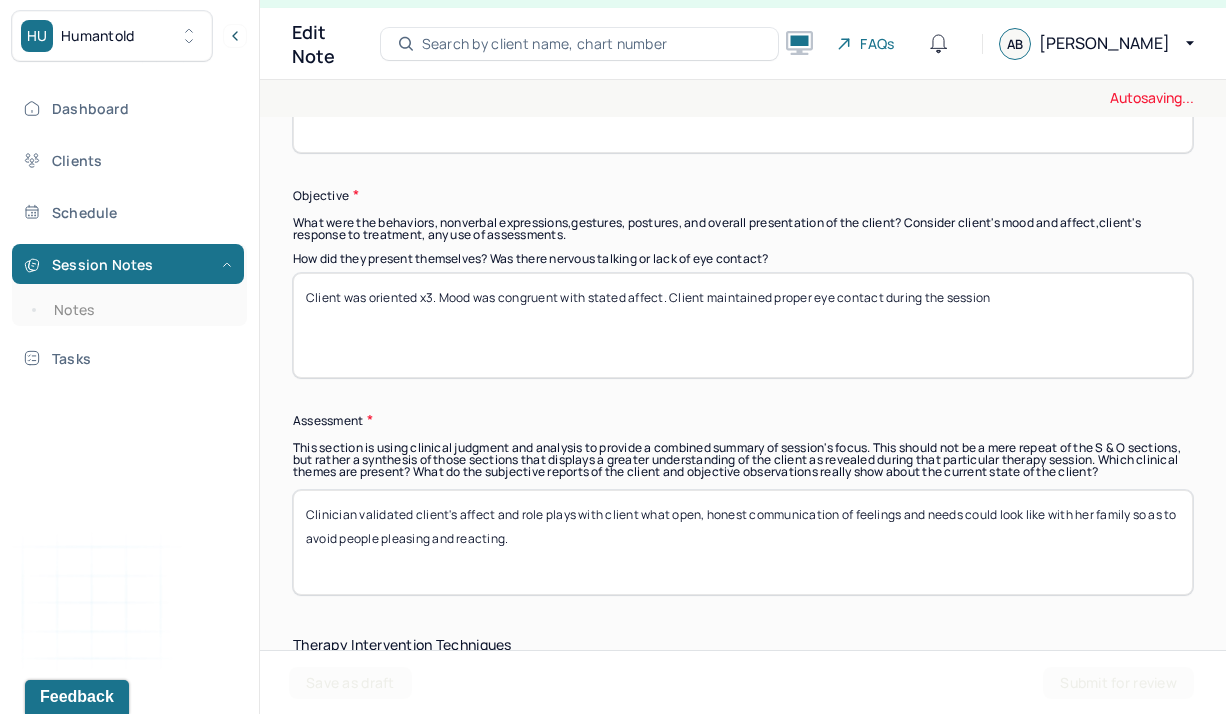 type on "Client was oriented x3. Mood was congruent with stated affect. Client maintained proper eye contact during the session" 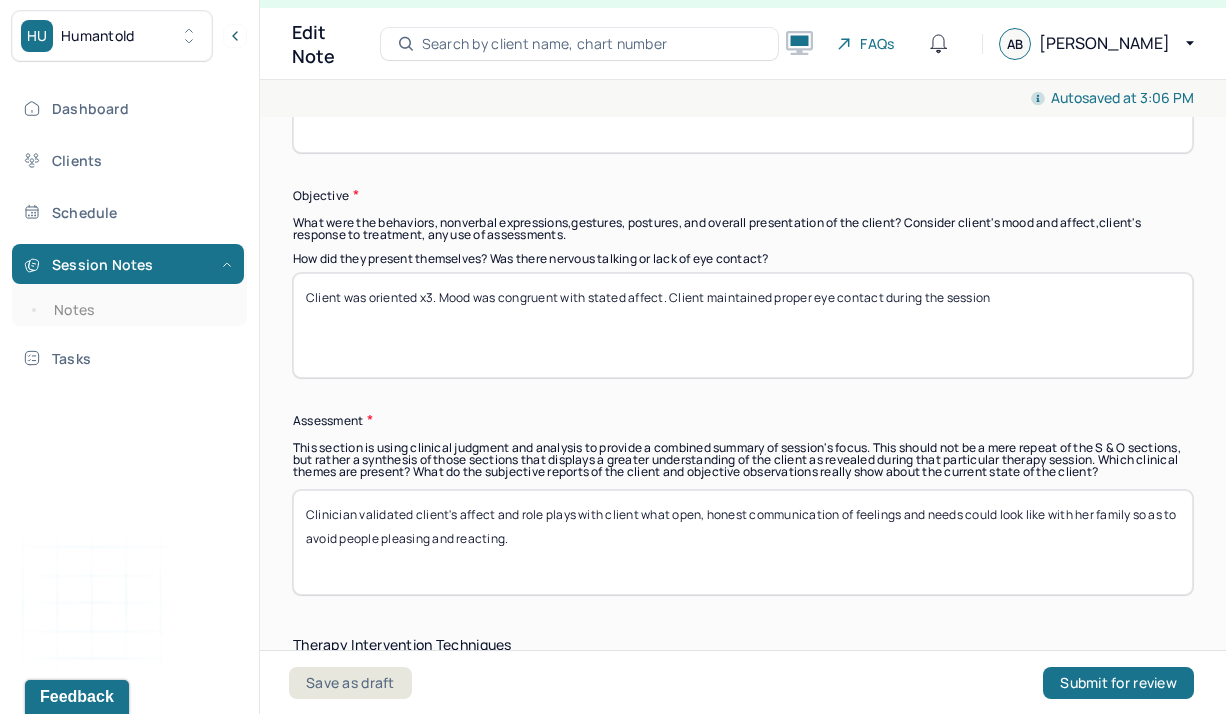 drag, startPoint x: 537, startPoint y: 554, endPoint x: 519, endPoint y: 517, distance: 41.14608 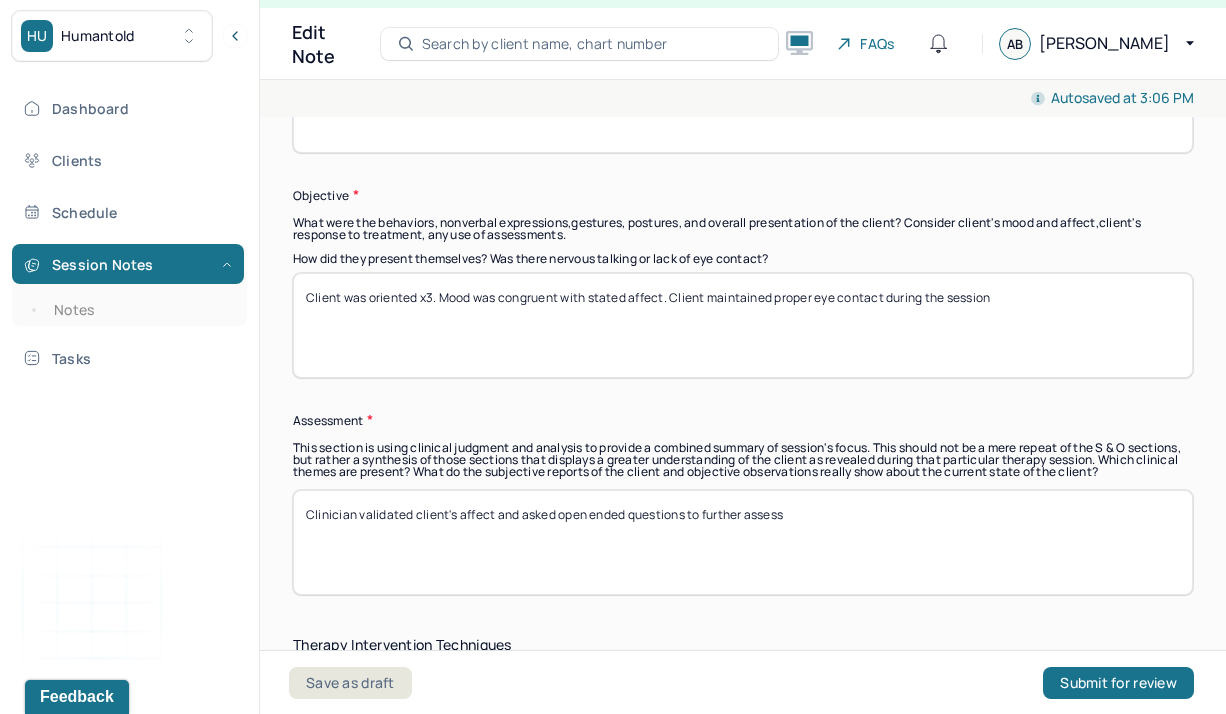 click on "Clinician validated client's affect and asked open ended questiosn to further assess" at bounding box center (743, 542) 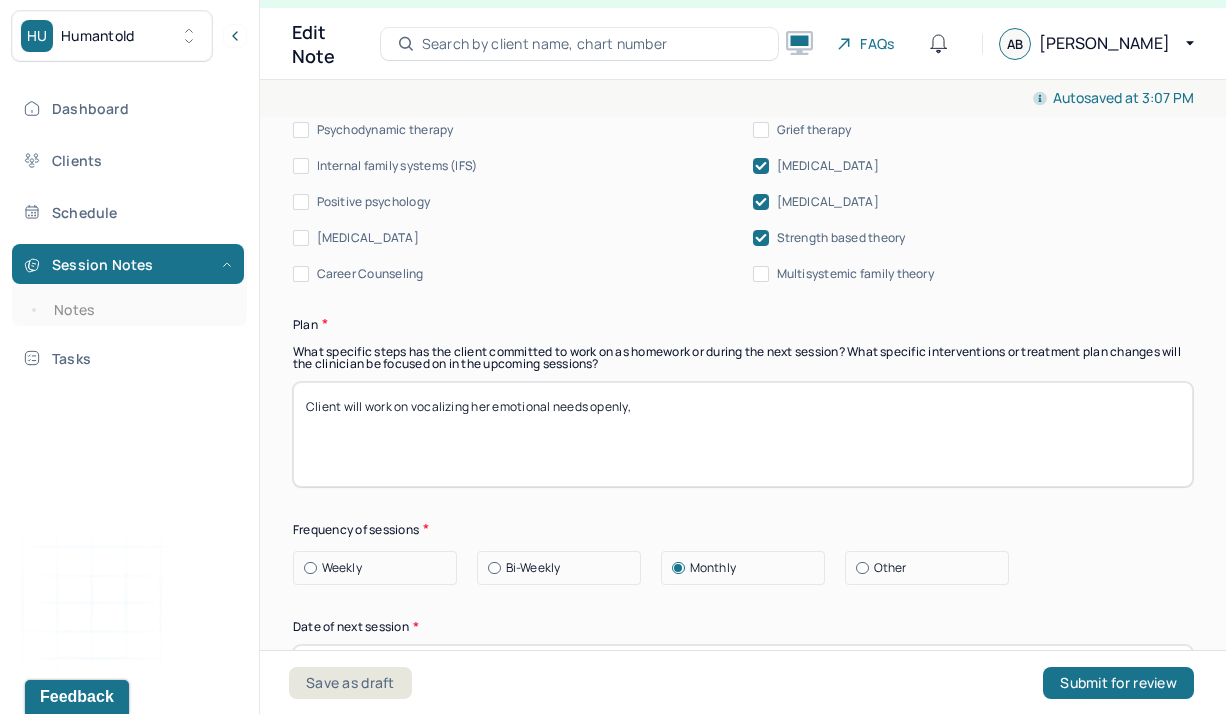 scroll, scrollTop: 2638, scrollLeft: 0, axis: vertical 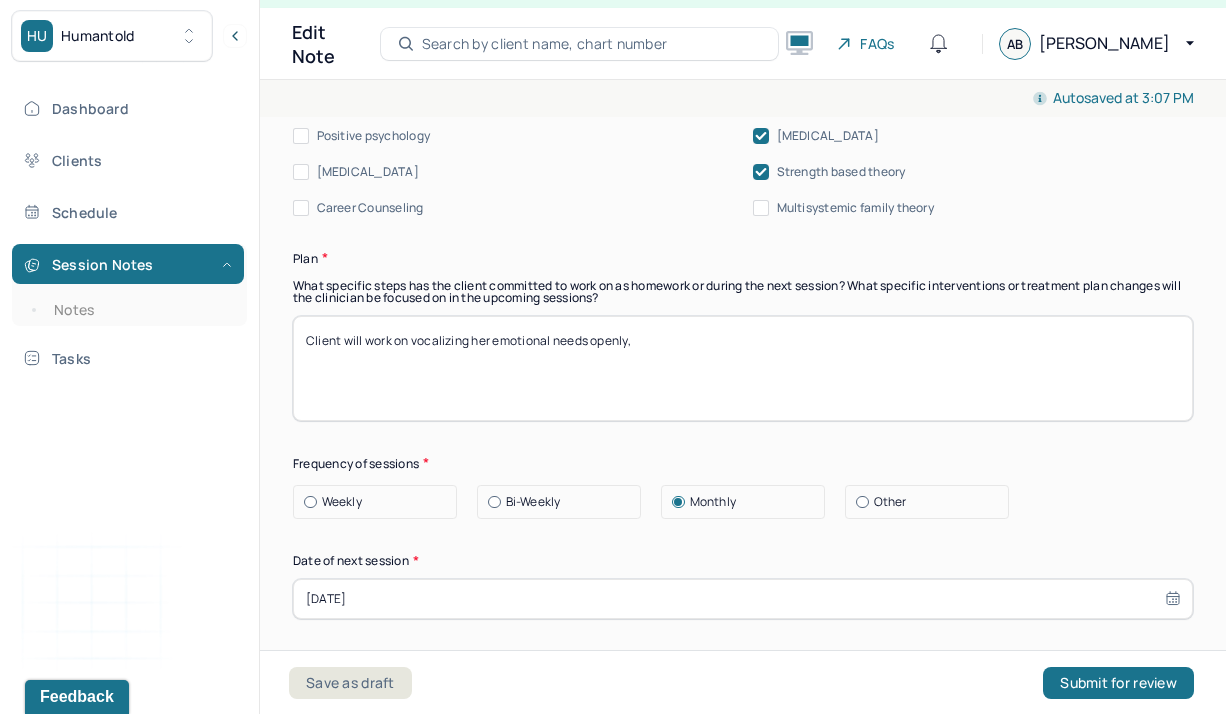 type on "Clinician validated client's affect and asked open ended questions to further assess her intention with her weight loss and motivations around it. Clinician invites client to observe her narrative regarding the past version of herself and invites her to practice compassion and grace, as well as to embody self love for all of her versions." 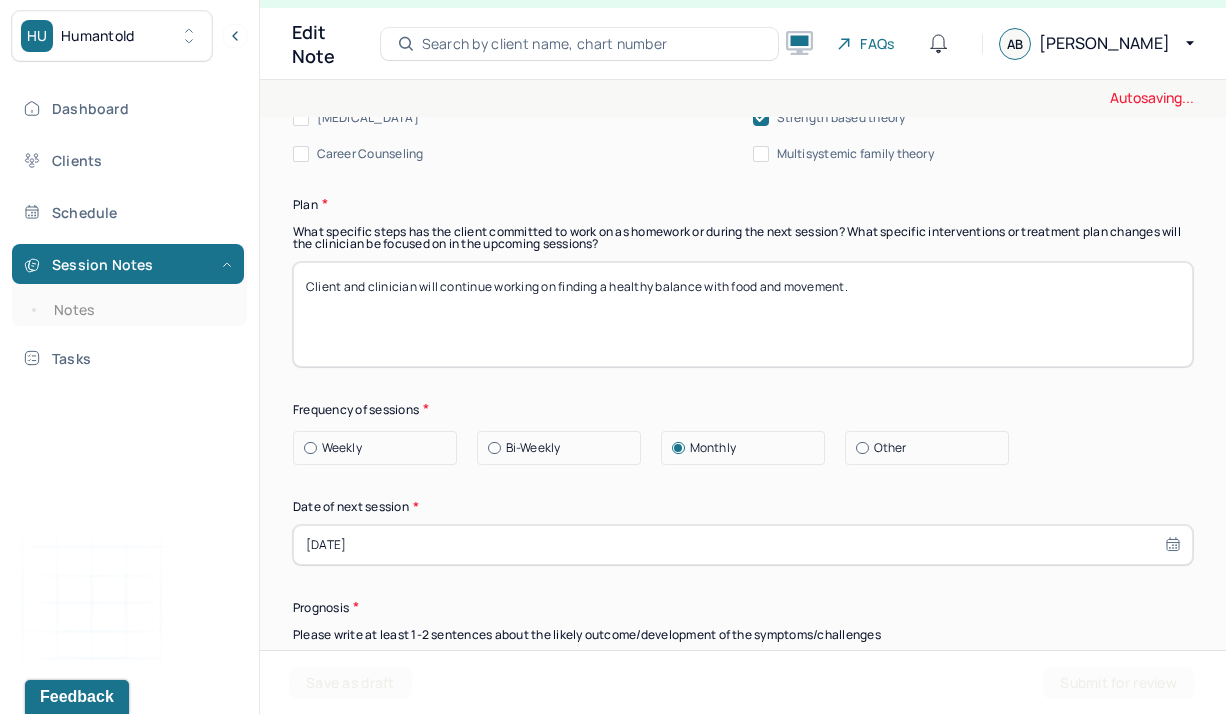 scroll, scrollTop: 2701, scrollLeft: 0, axis: vertical 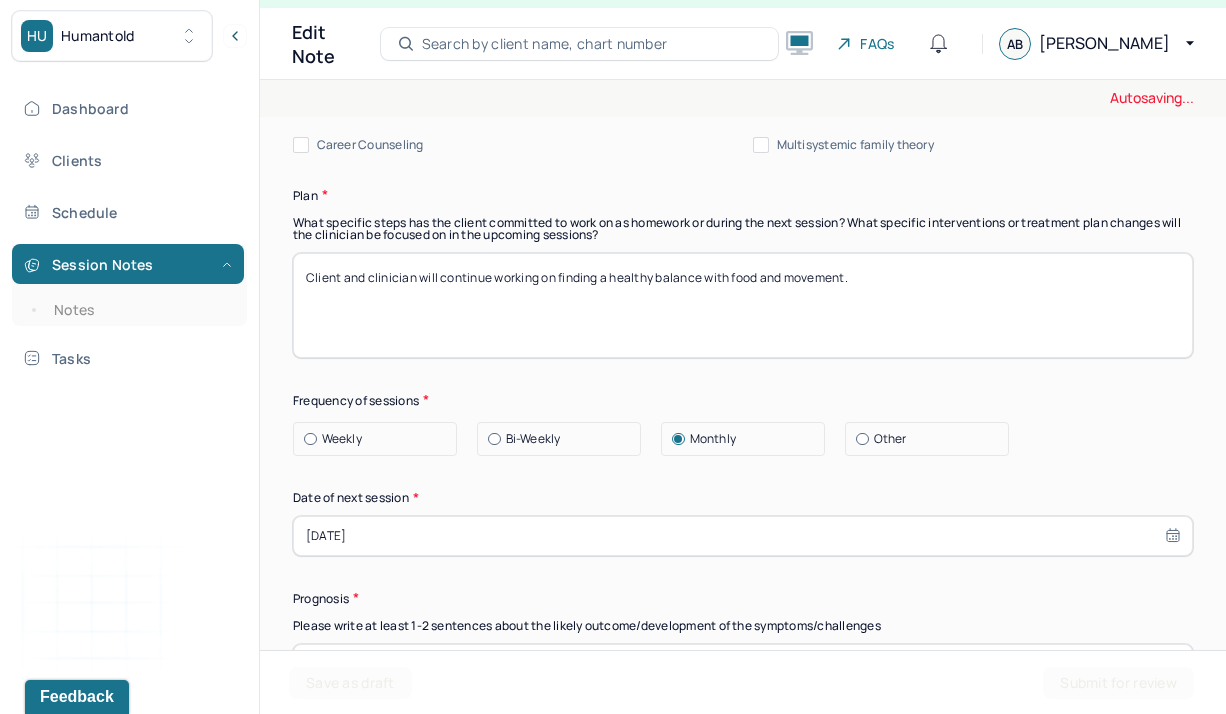 type on "Client and clinician will continue working on finding a healthy balance with food and movement." 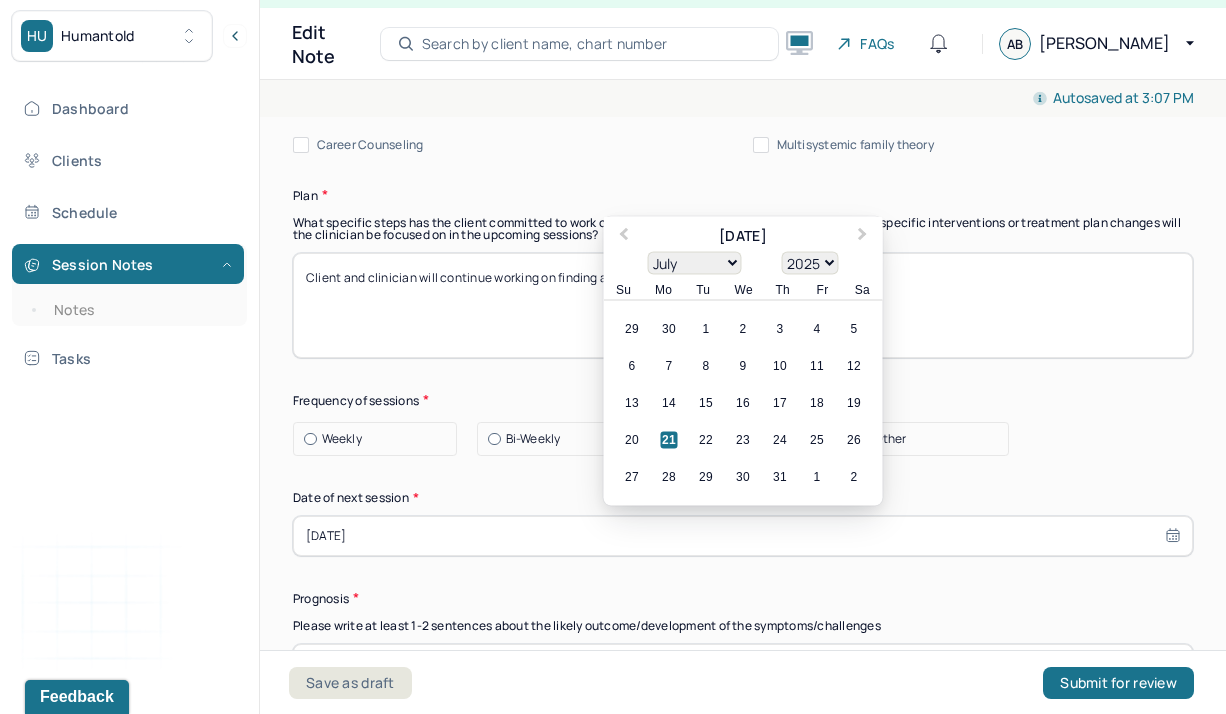 click on "[DATE]" at bounding box center [743, 536] 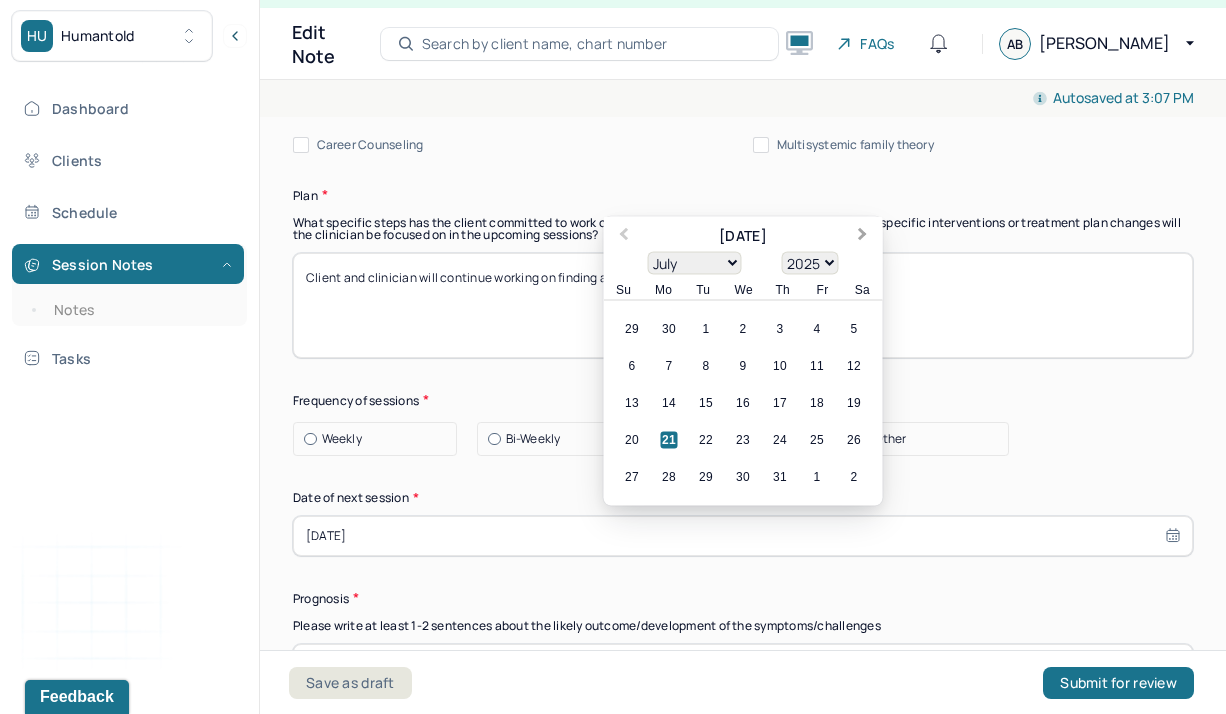 click on "Next Month" at bounding box center [863, 236] 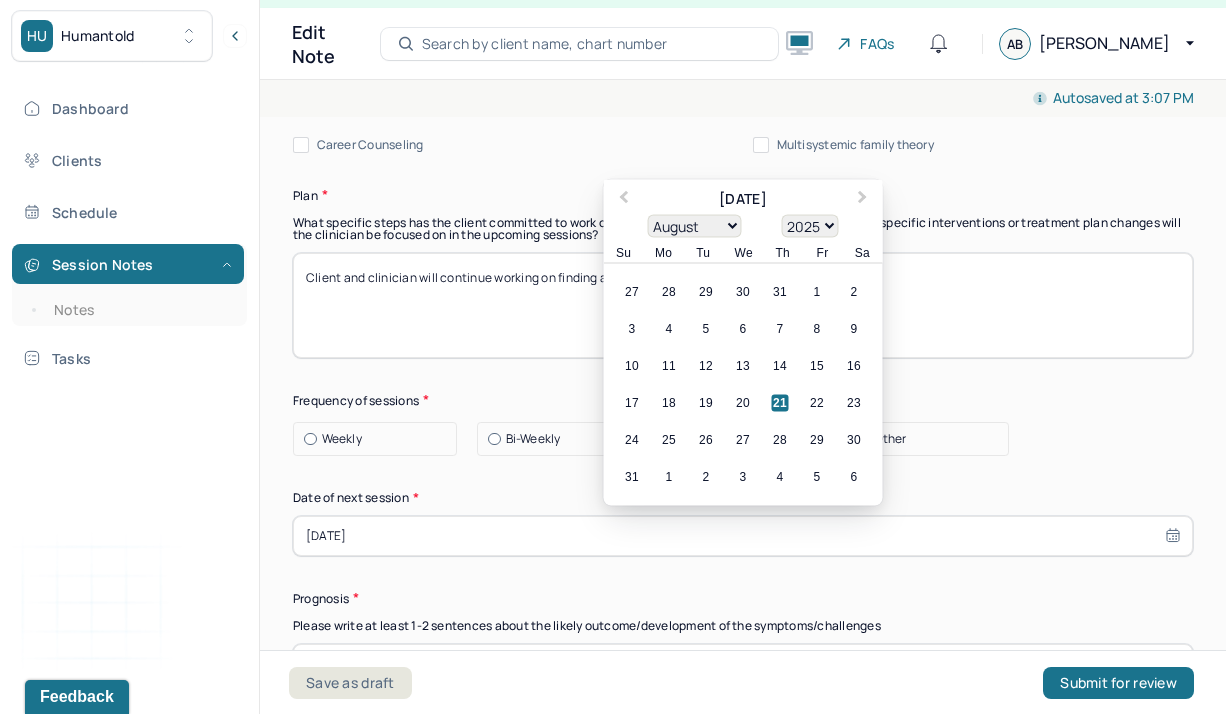 click on "21" at bounding box center (780, 402) 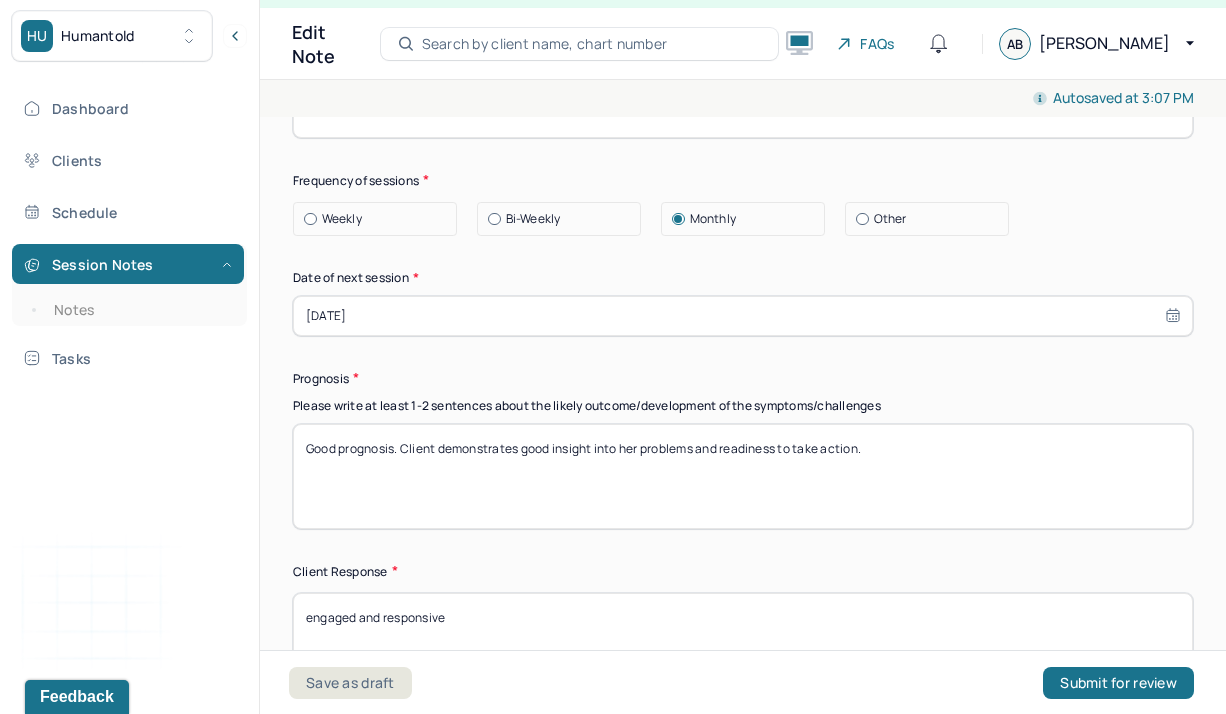 scroll, scrollTop: 2923, scrollLeft: 0, axis: vertical 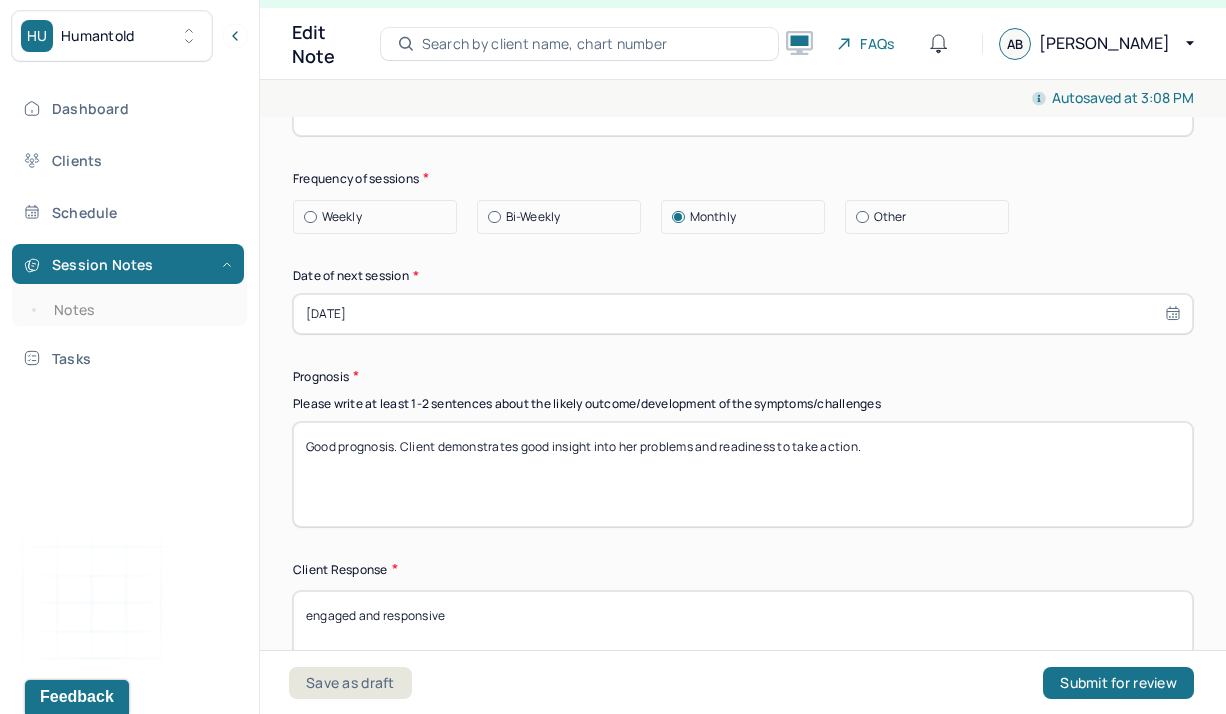 drag, startPoint x: 894, startPoint y: 467, endPoint x: 420, endPoint y: 450, distance: 474.30475 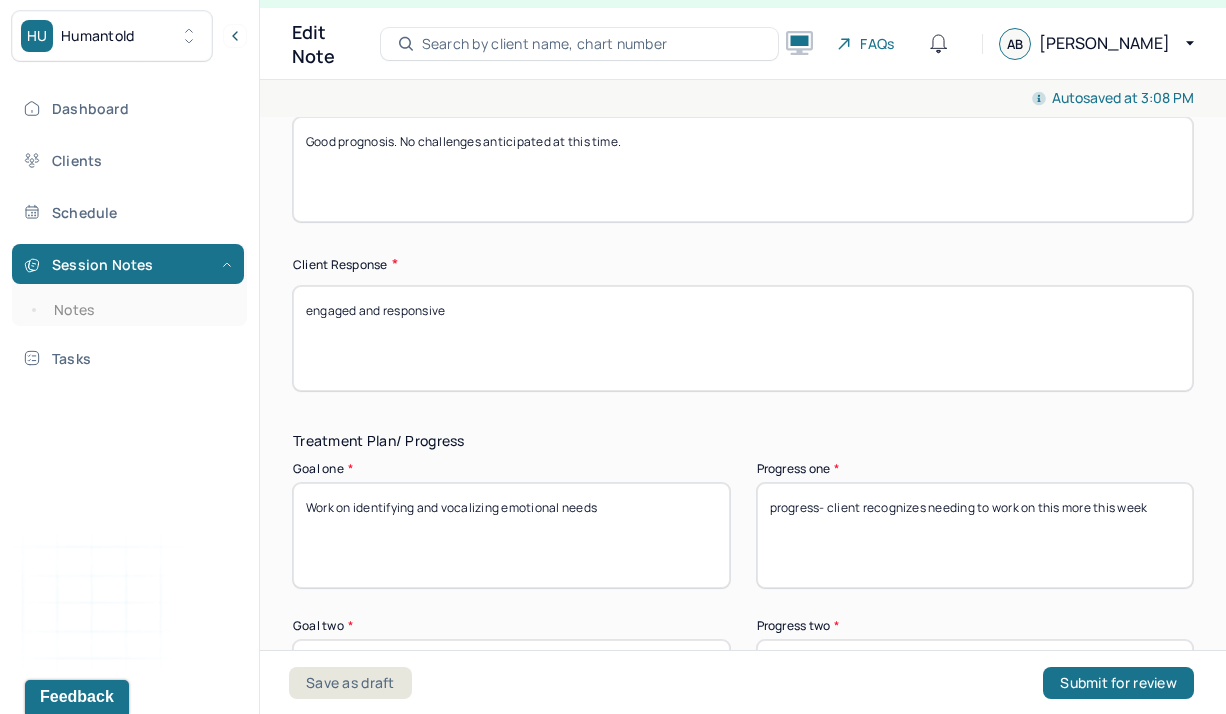 scroll, scrollTop: 3331, scrollLeft: 0, axis: vertical 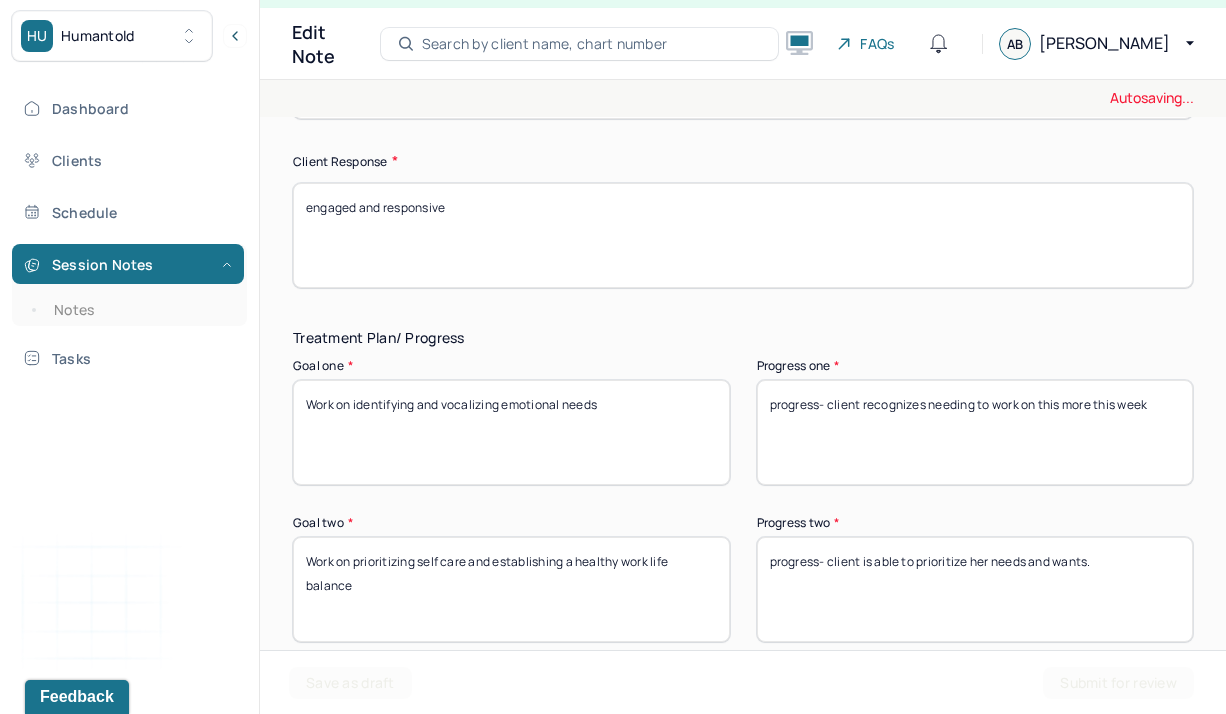 type on "Good prognosis. No challenges anticipated at this time." 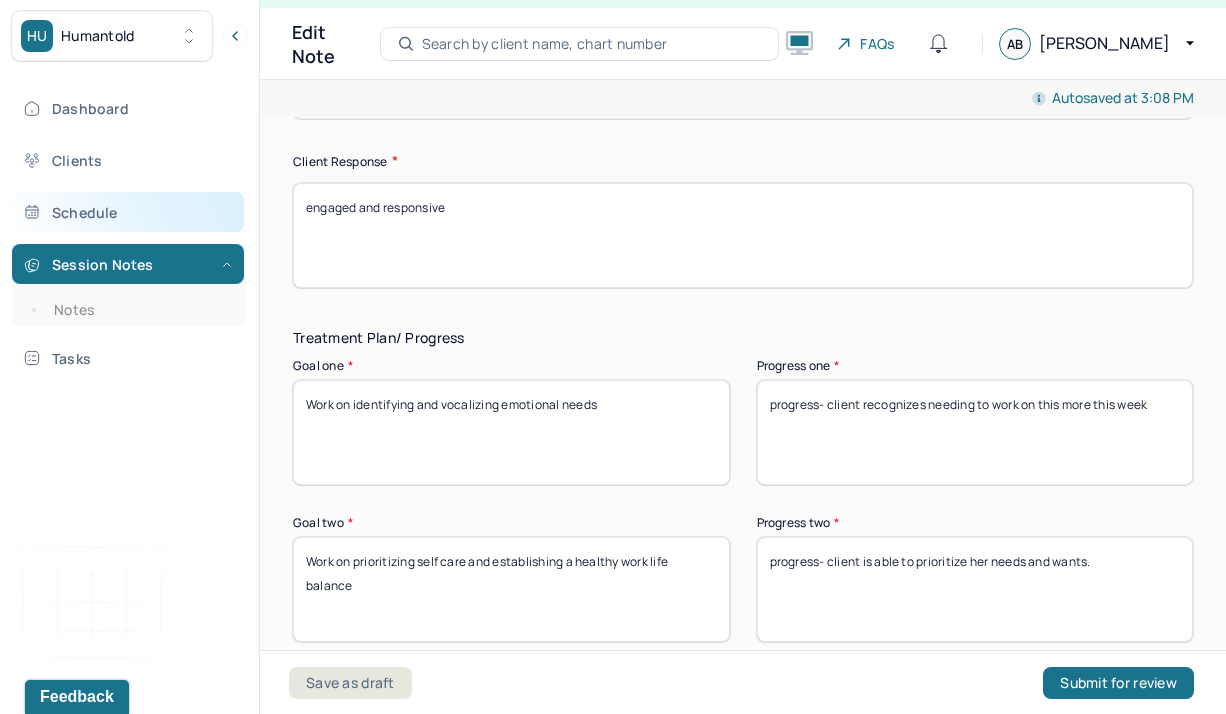drag, startPoint x: 482, startPoint y: 236, endPoint x: 212, endPoint y: 217, distance: 270.6677 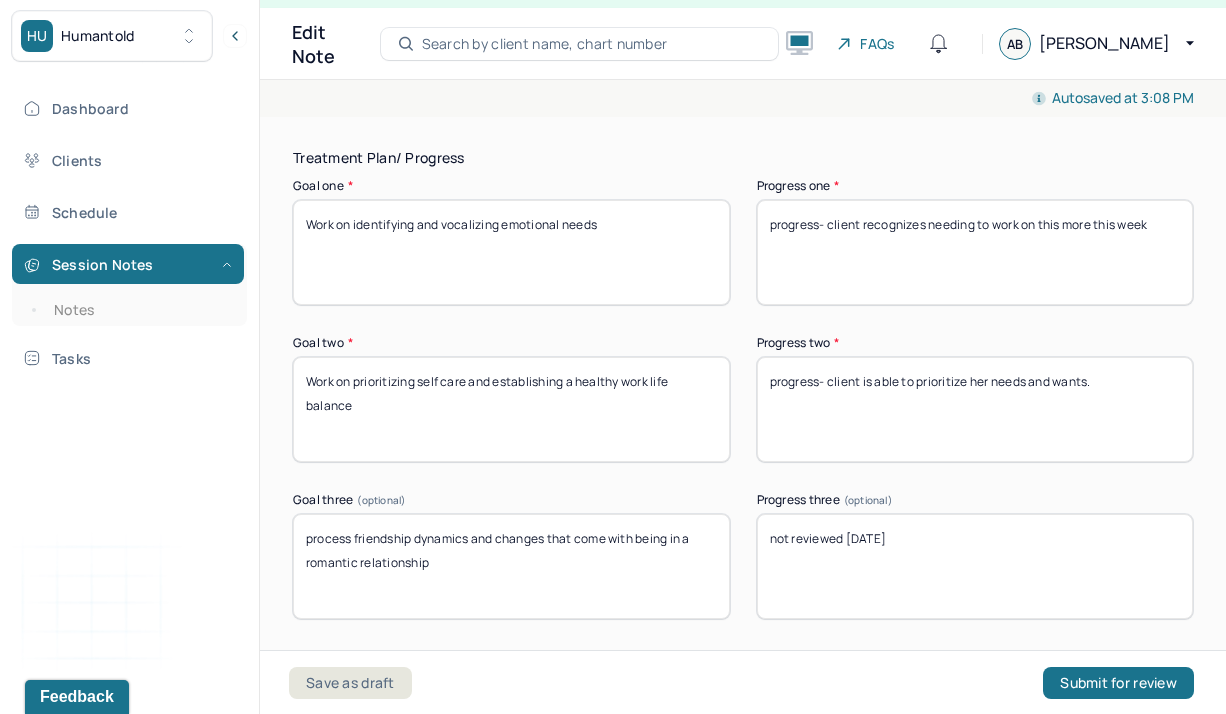 scroll, scrollTop: 3530, scrollLeft: 0, axis: vertical 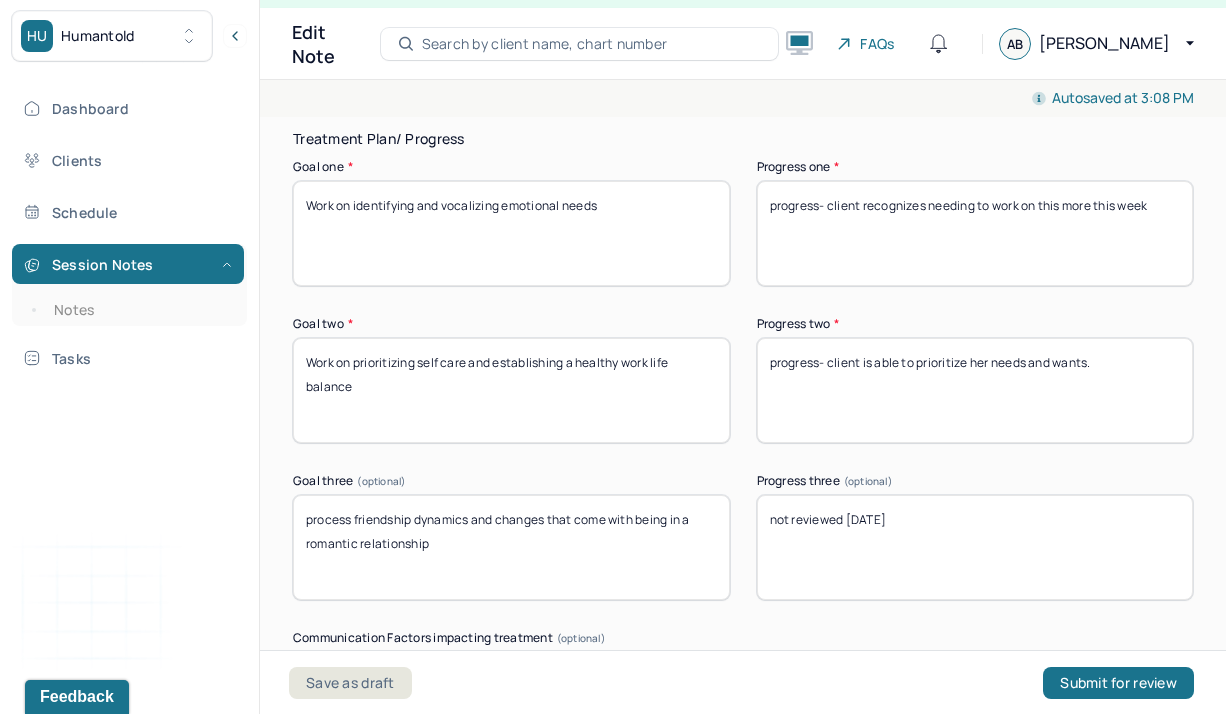 type on "Client was eager and self aware during the session." 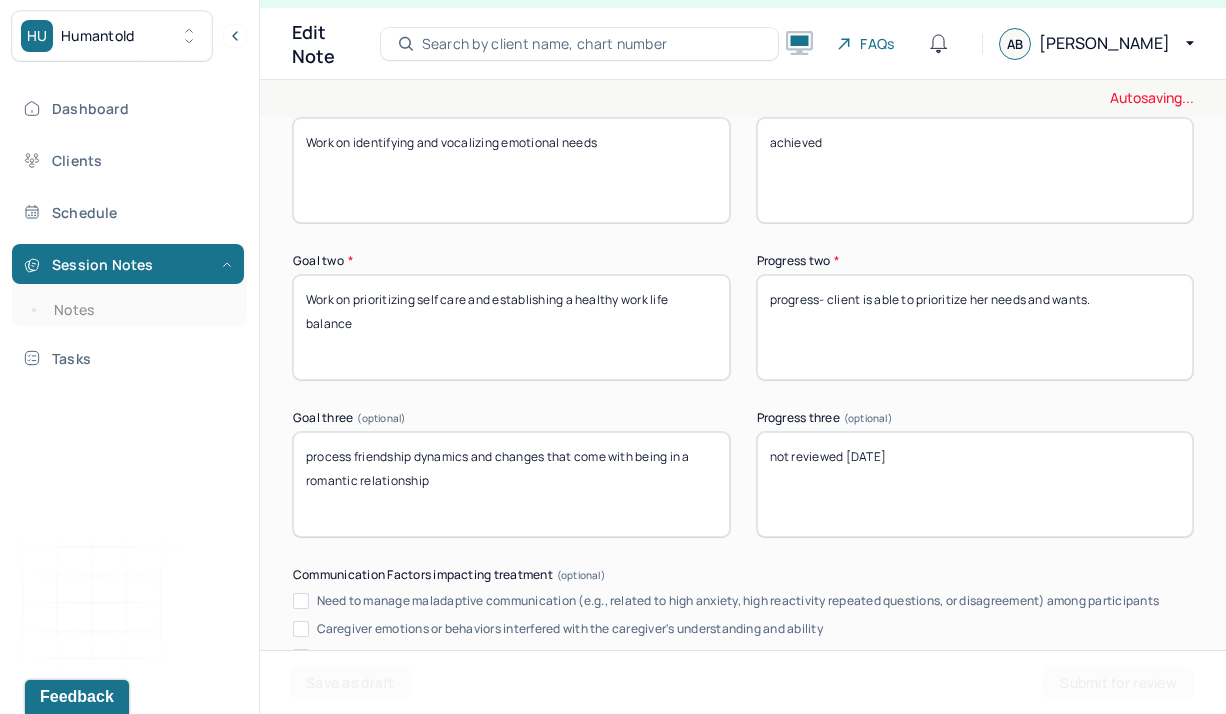 scroll, scrollTop: 3597, scrollLeft: 0, axis: vertical 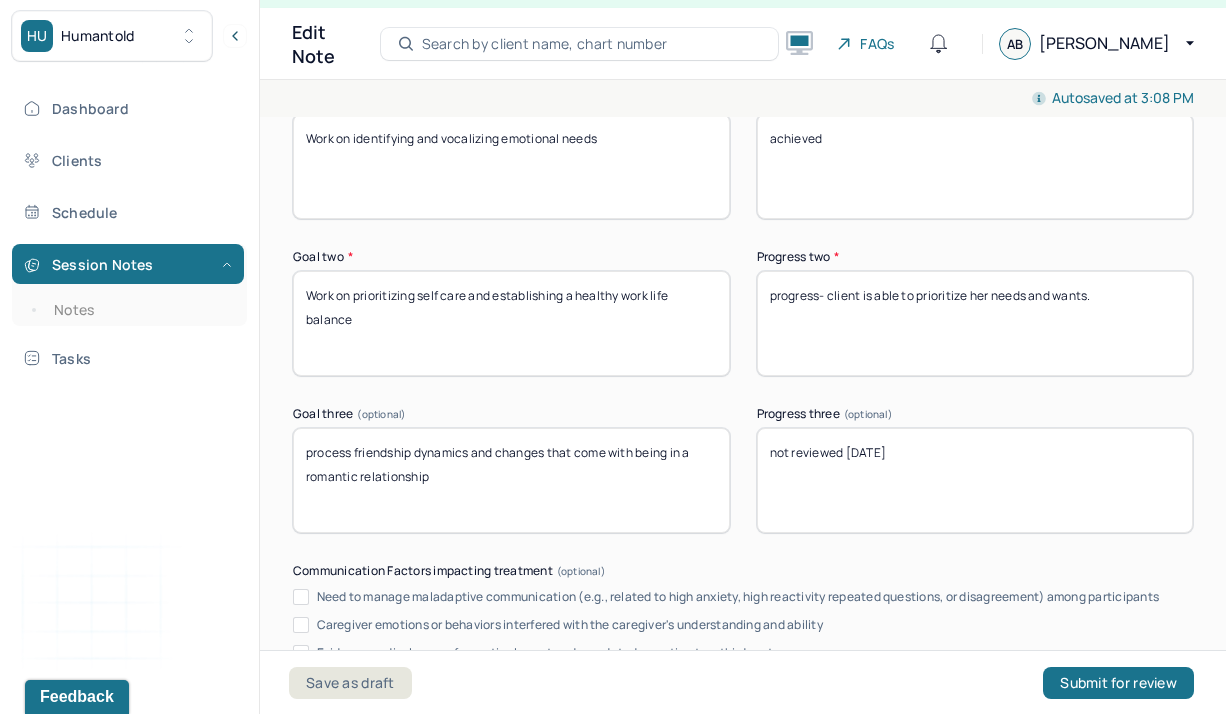 type on "achieved" 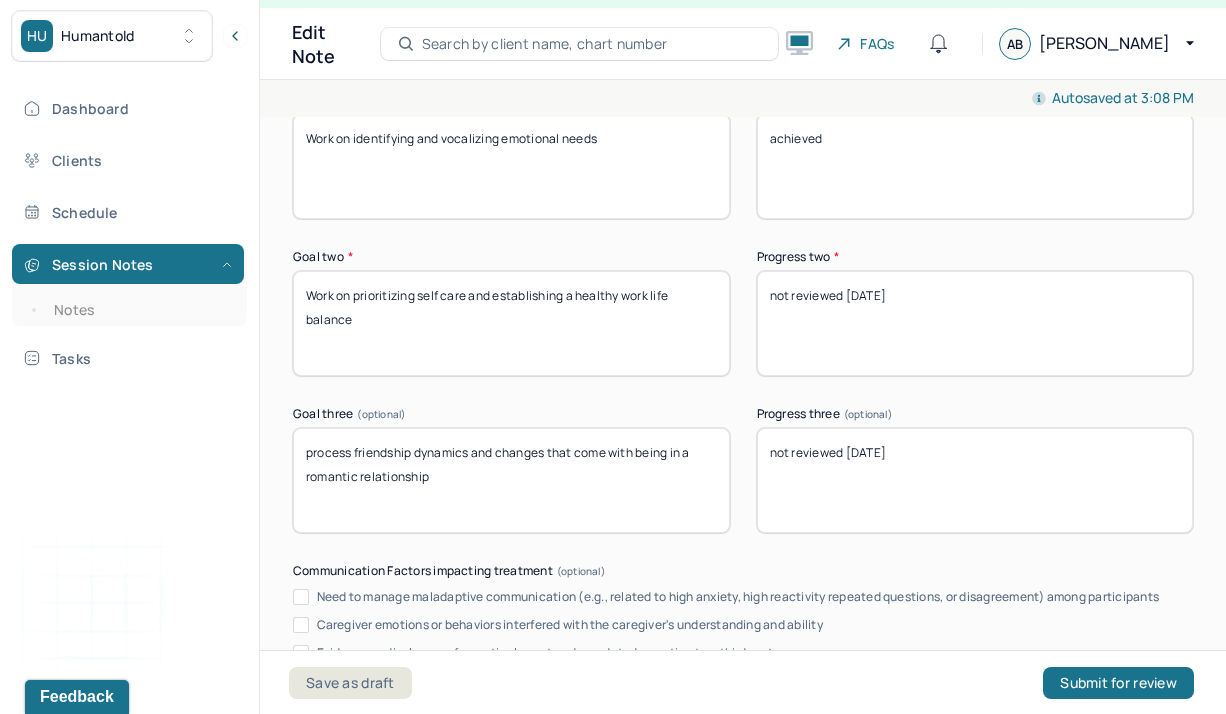 type on "not reviewed [DATE]" 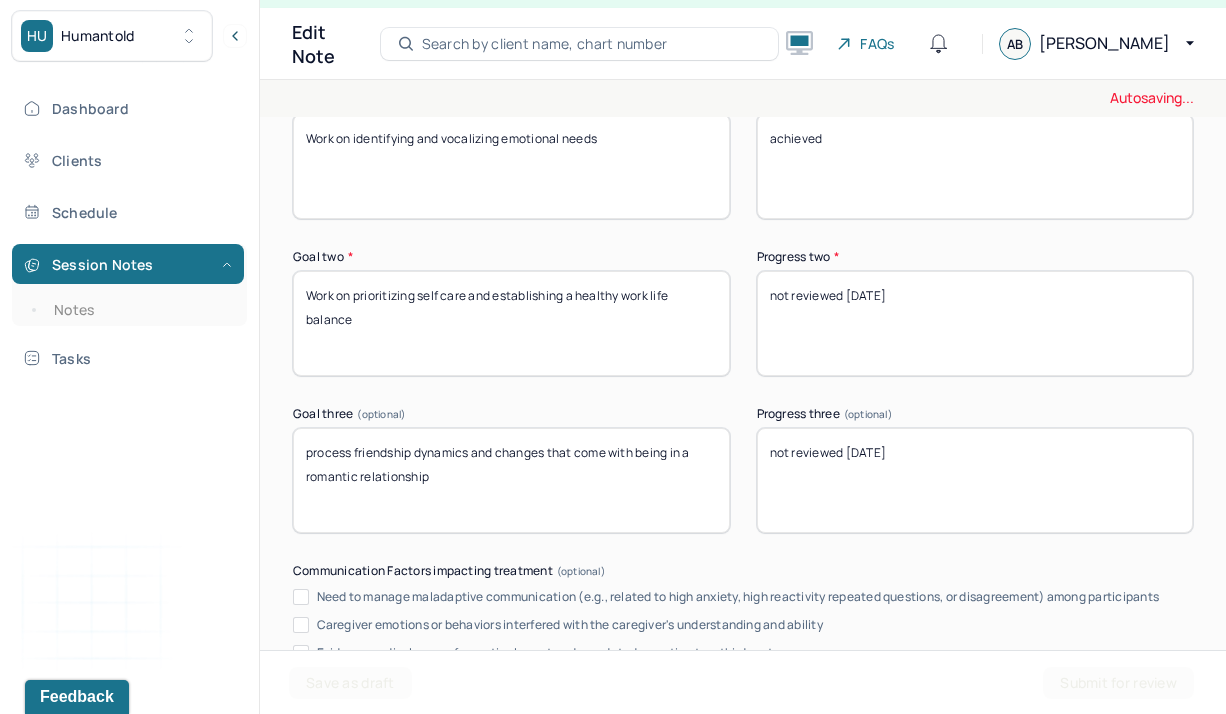 drag, startPoint x: 905, startPoint y: 474, endPoint x: 685, endPoint y: 459, distance: 220.51077 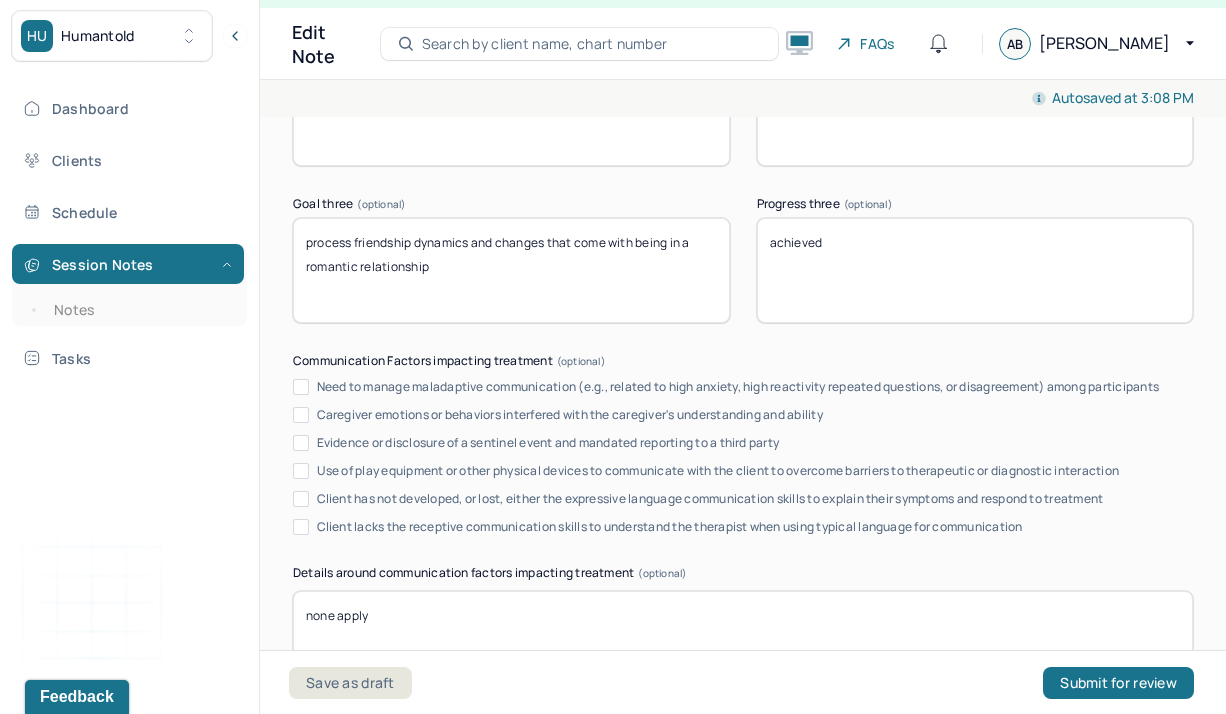 scroll, scrollTop: 4137, scrollLeft: 0, axis: vertical 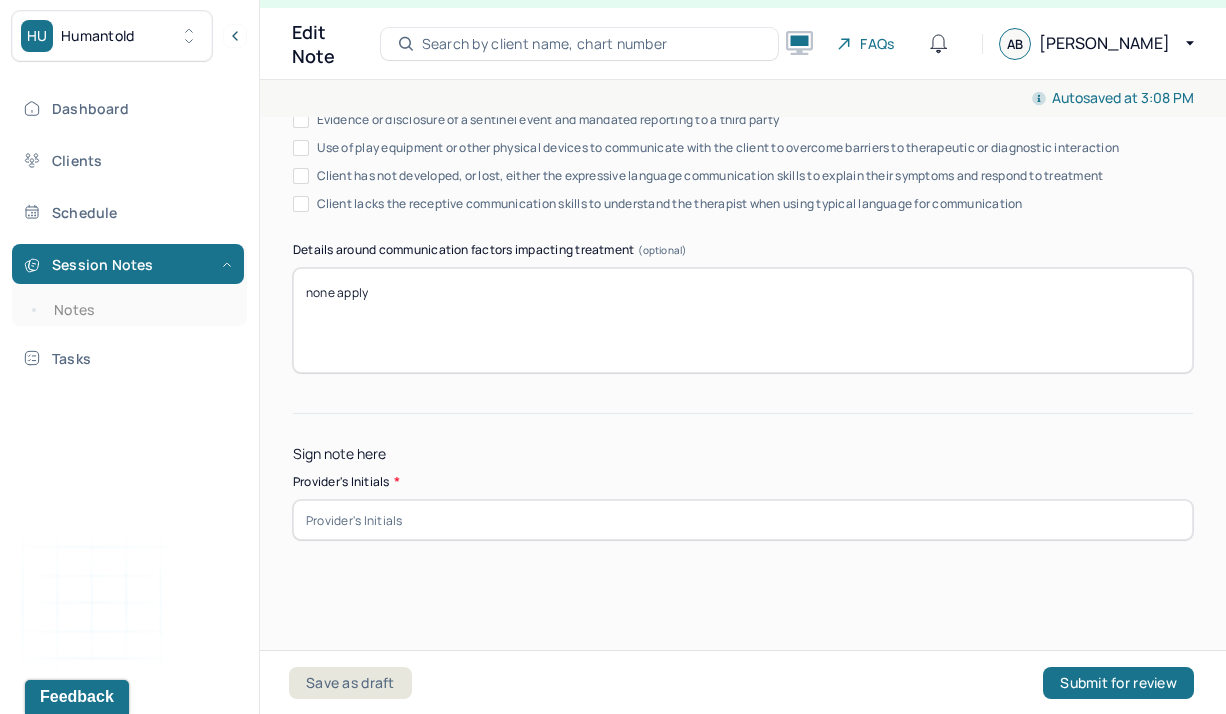 type on "achieved" 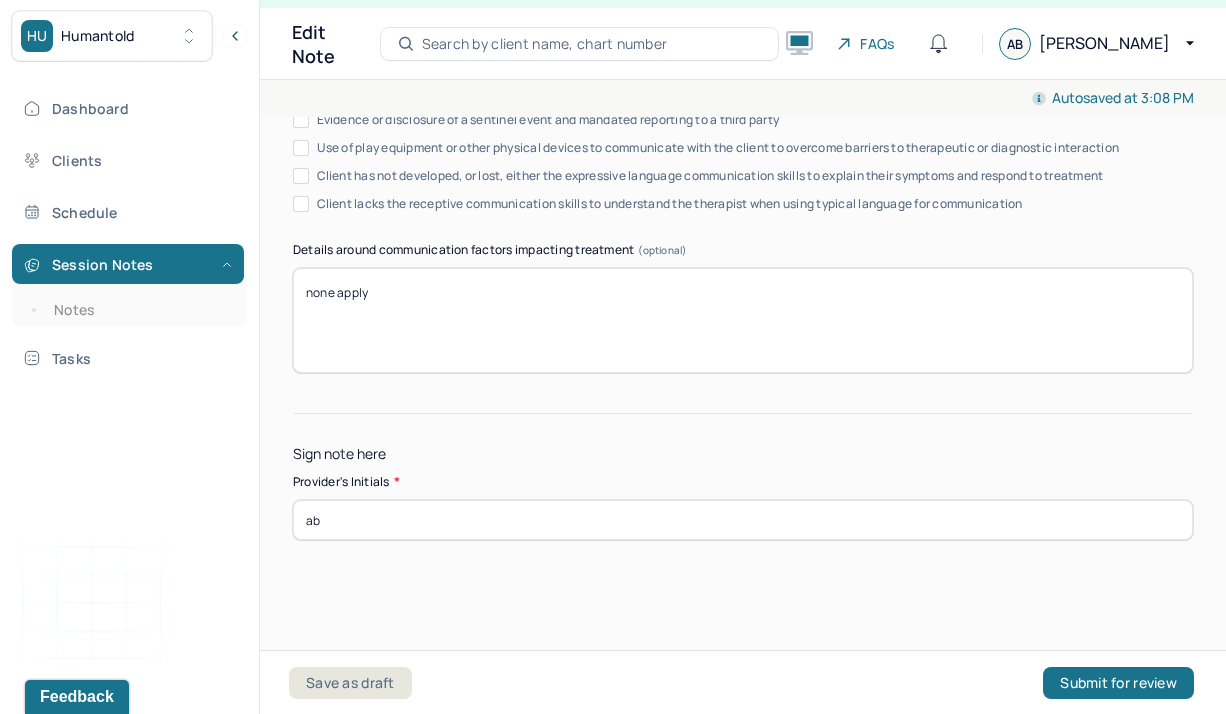 type on "ab" 